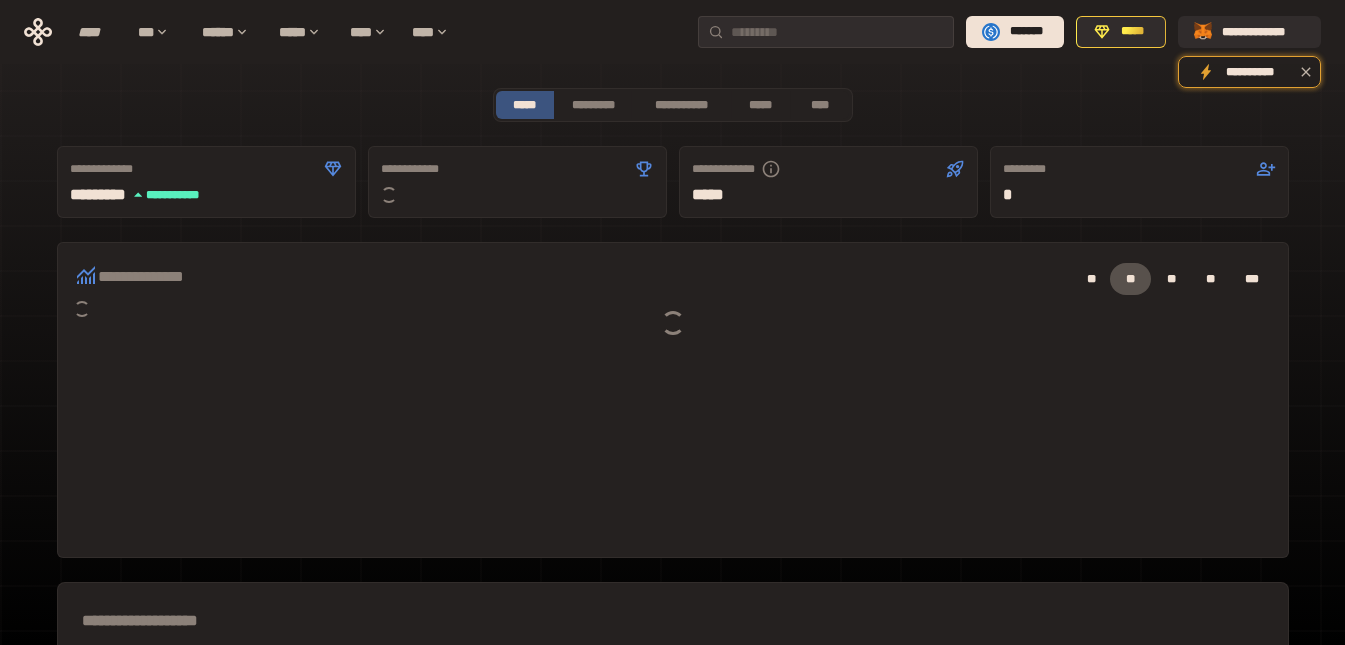 scroll, scrollTop: 0, scrollLeft: 0, axis: both 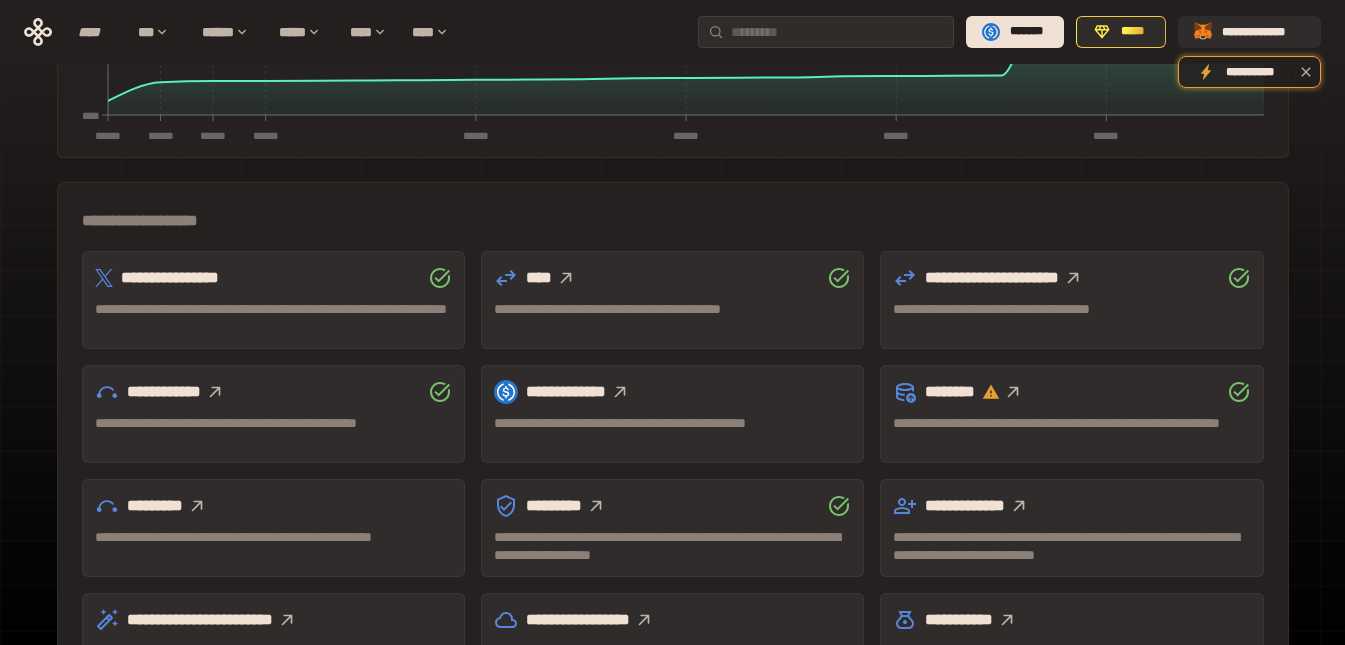click 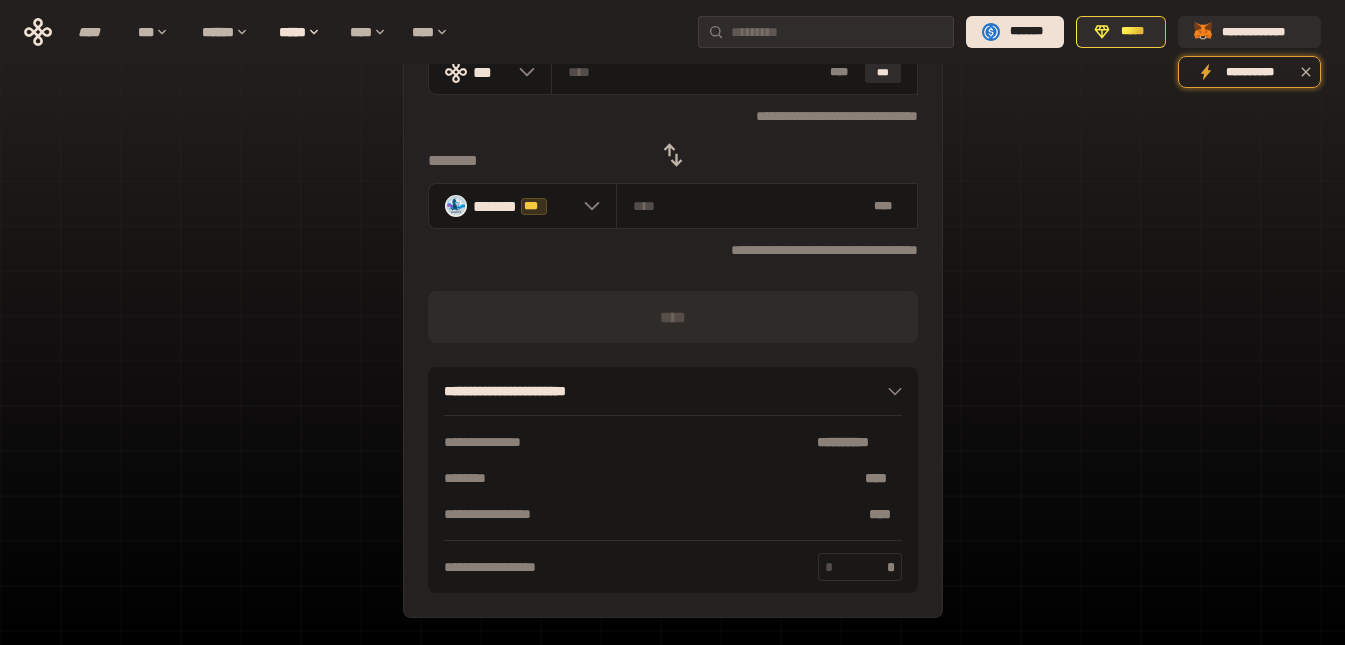 scroll, scrollTop: 127, scrollLeft: 0, axis: vertical 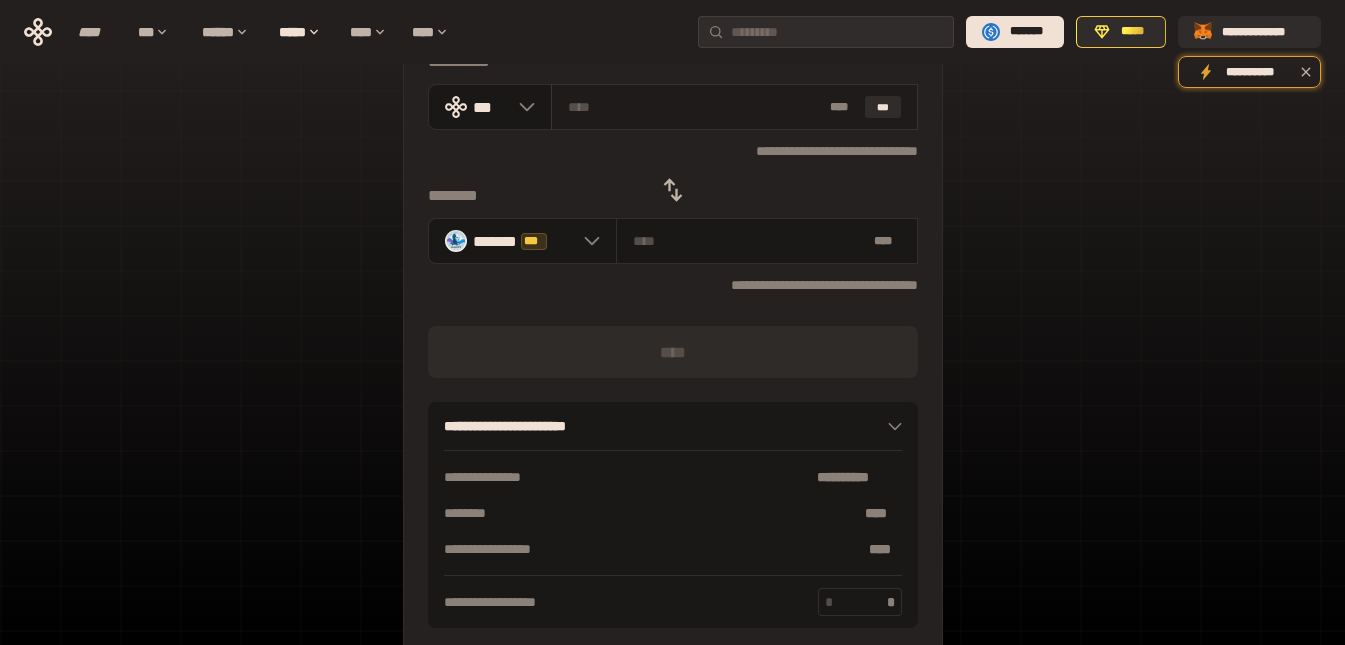 drag, startPoint x: 697, startPoint y: 109, endPoint x: 604, endPoint y: 118, distance: 93.43447 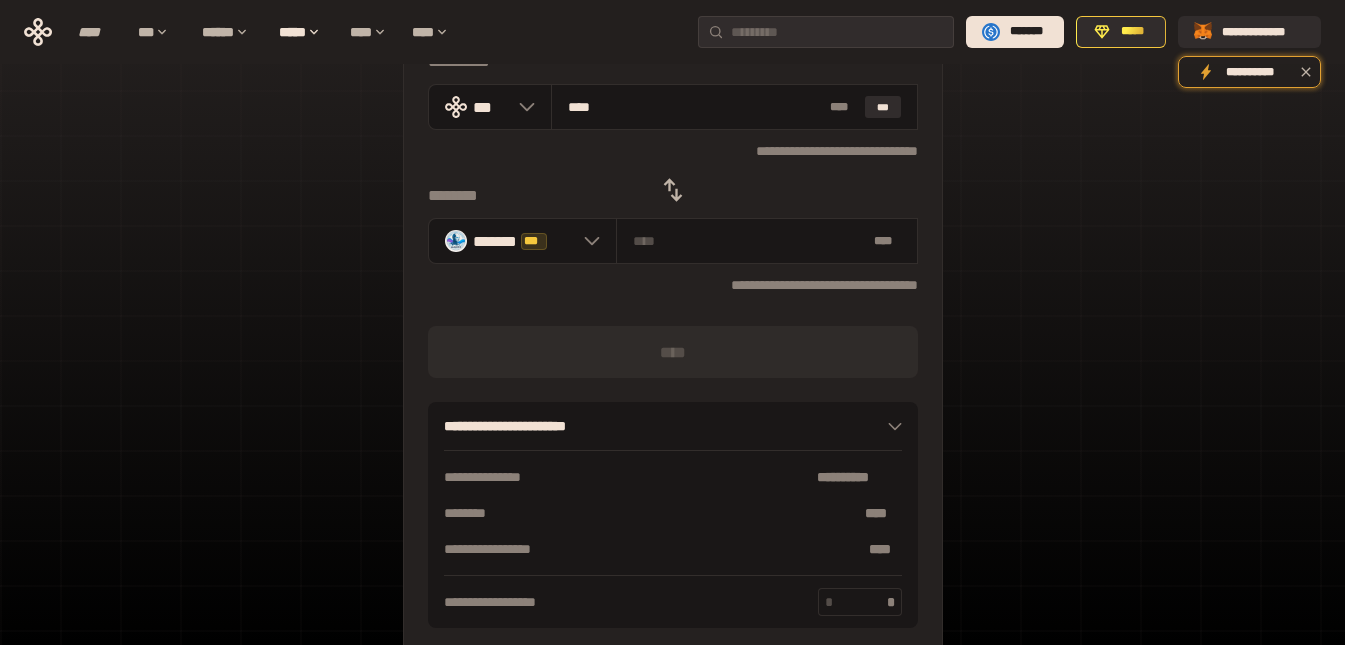 type on "*****" 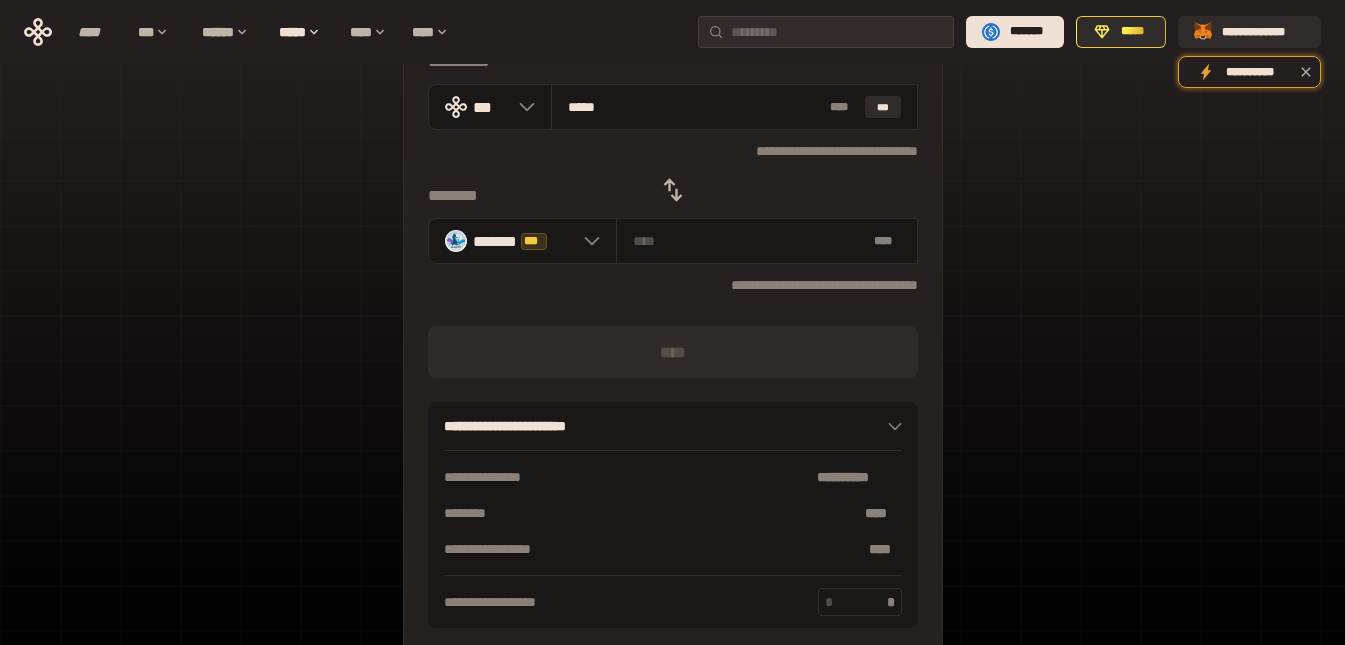 type on "**********" 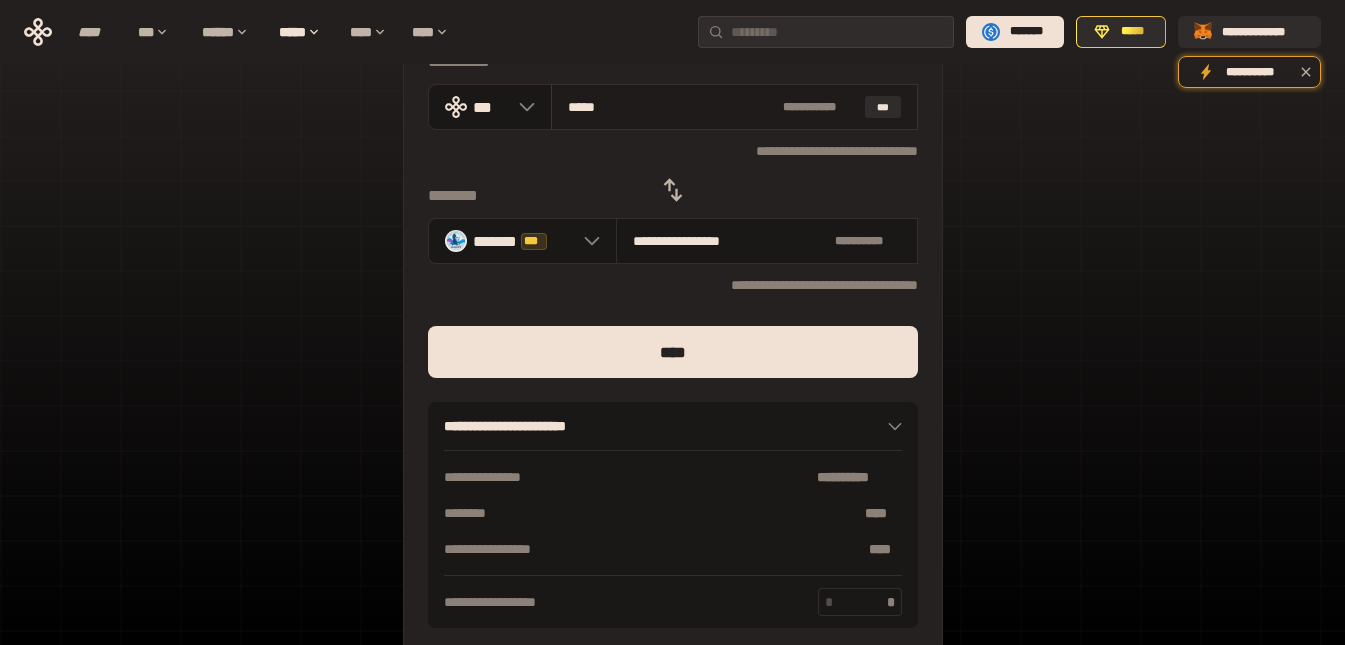 drag, startPoint x: 630, startPoint y: 113, endPoint x: 569, endPoint y: 115, distance: 61.03278 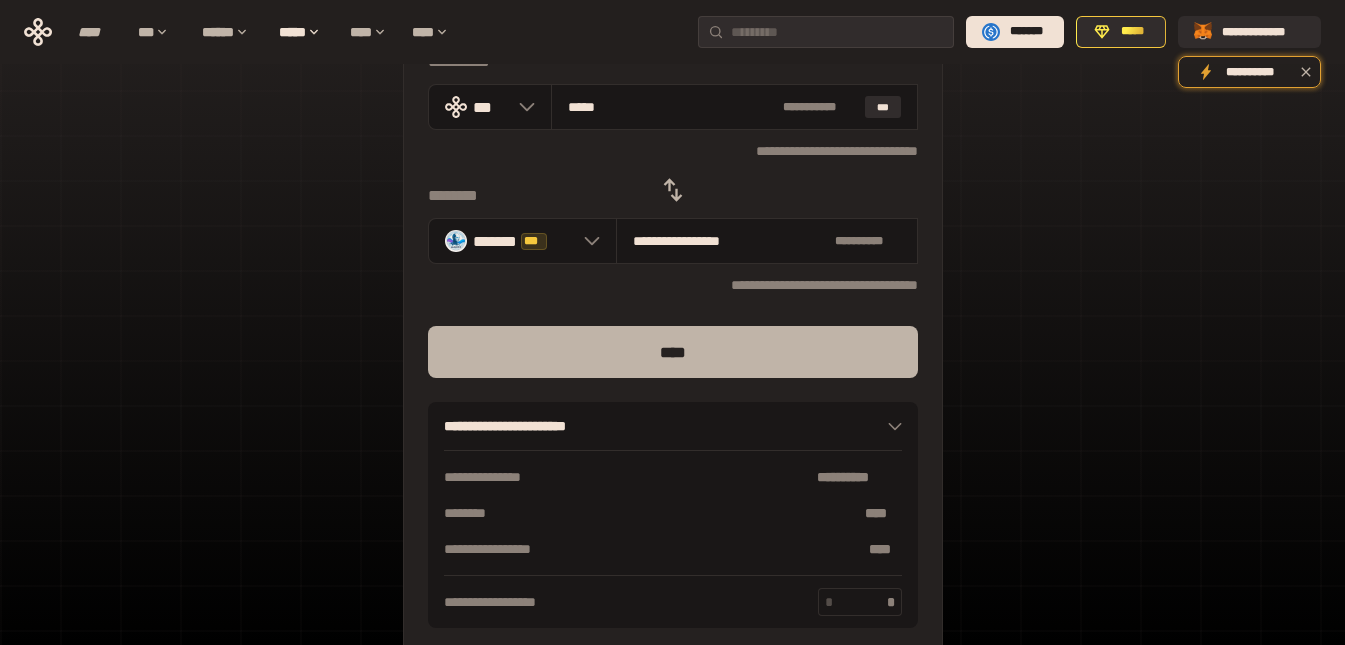 type on "*****" 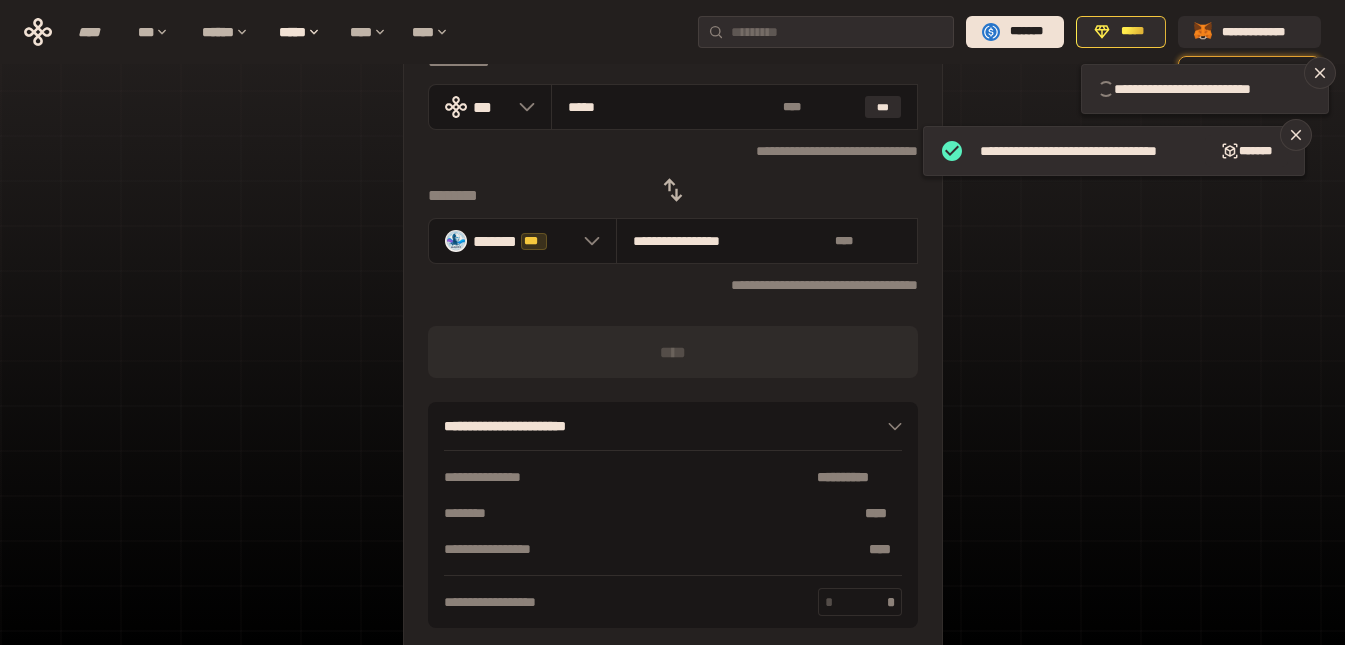 type 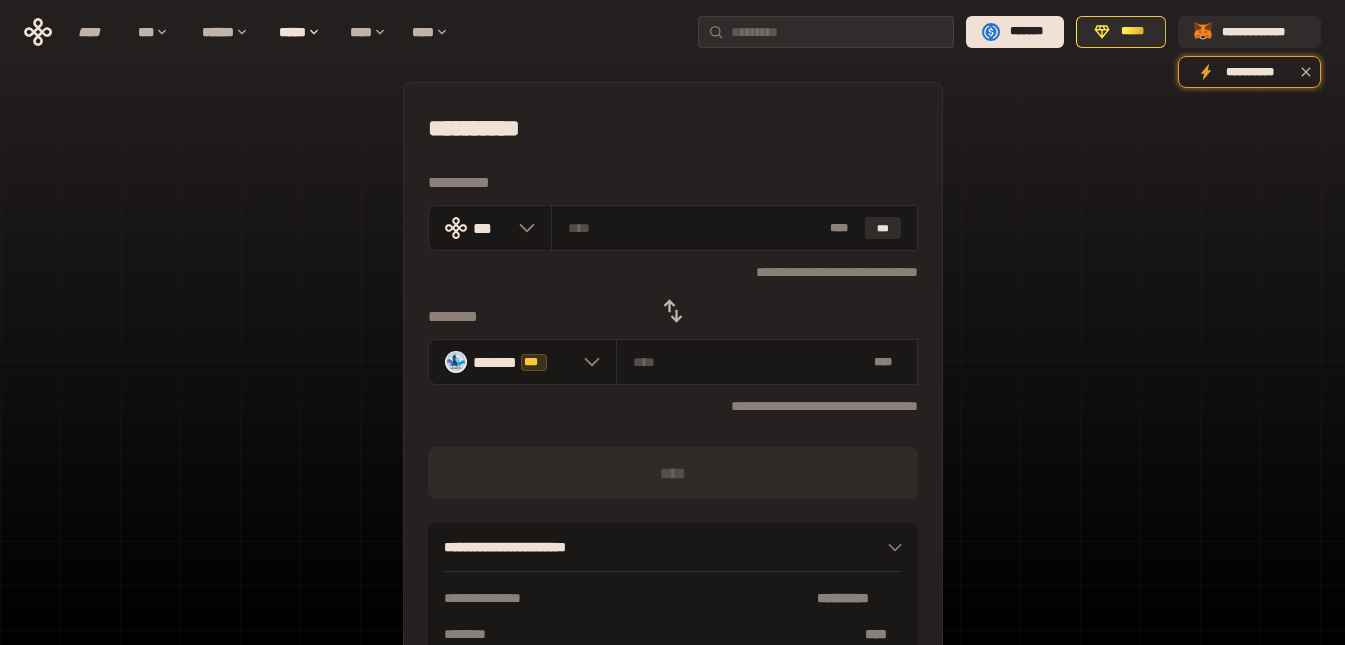 scroll, scrollTop: 0, scrollLeft: 0, axis: both 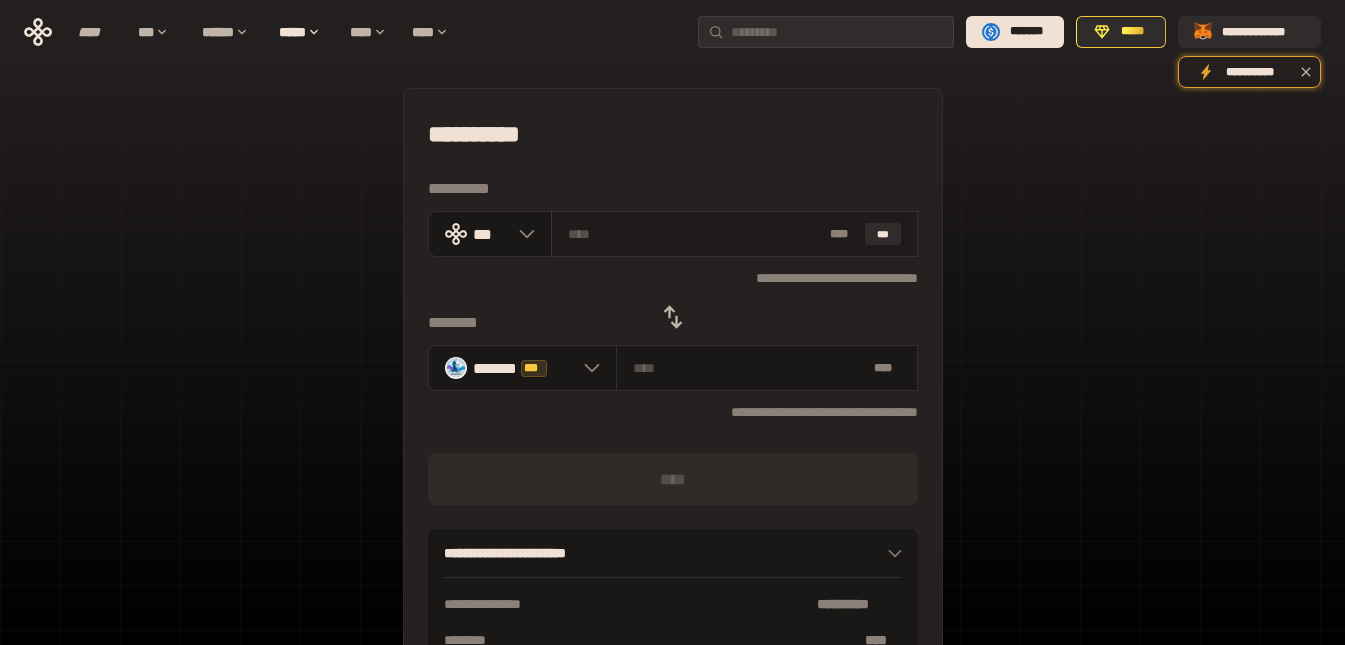 paste on "*****" 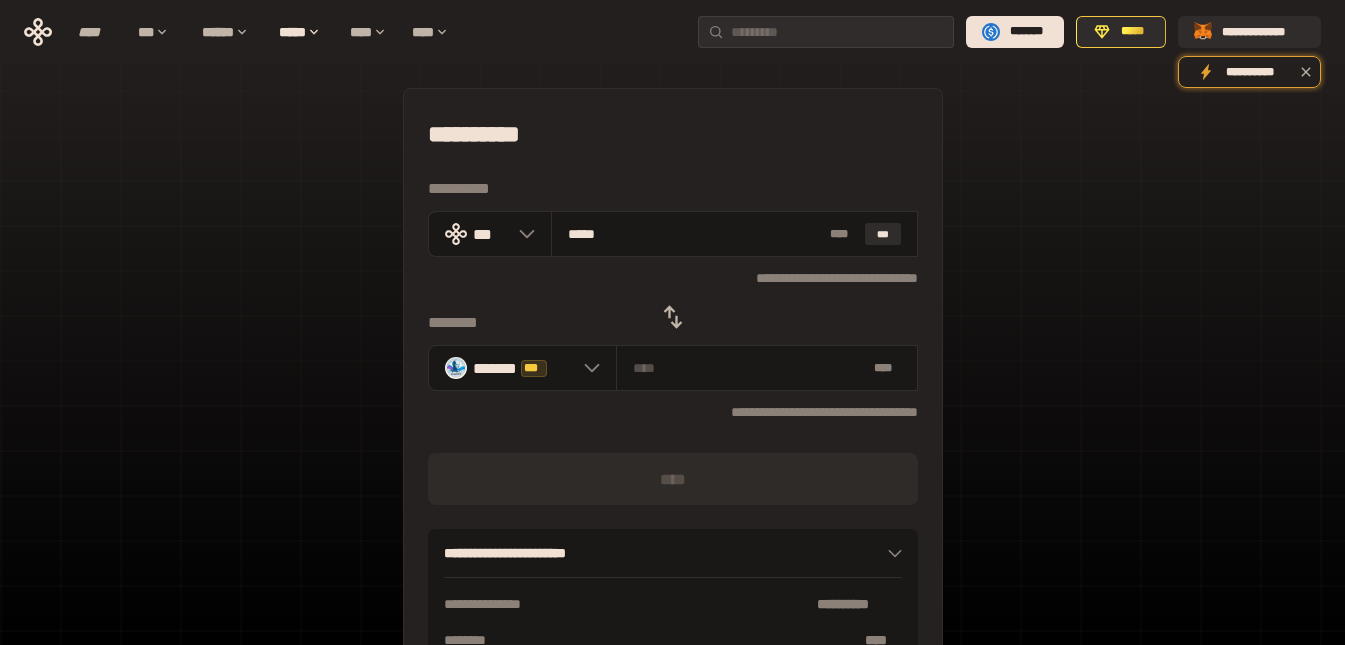type on "**********" 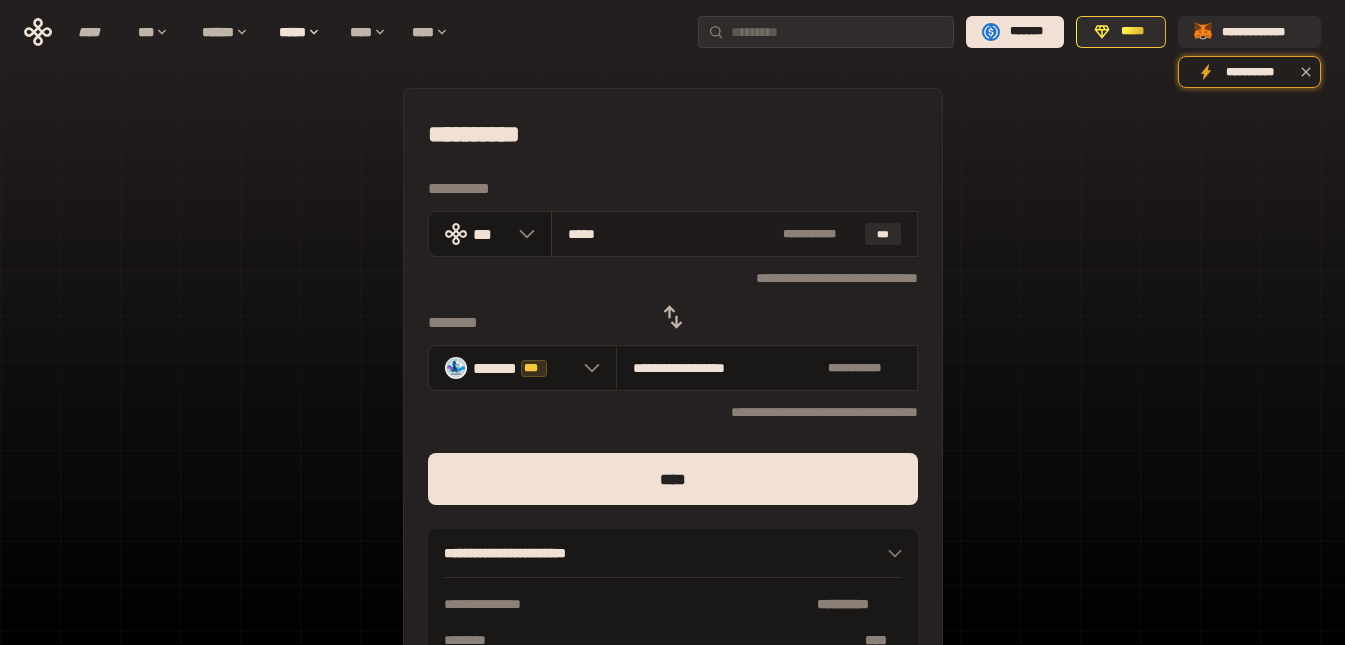 click on "*****" at bounding box center (671, 234) 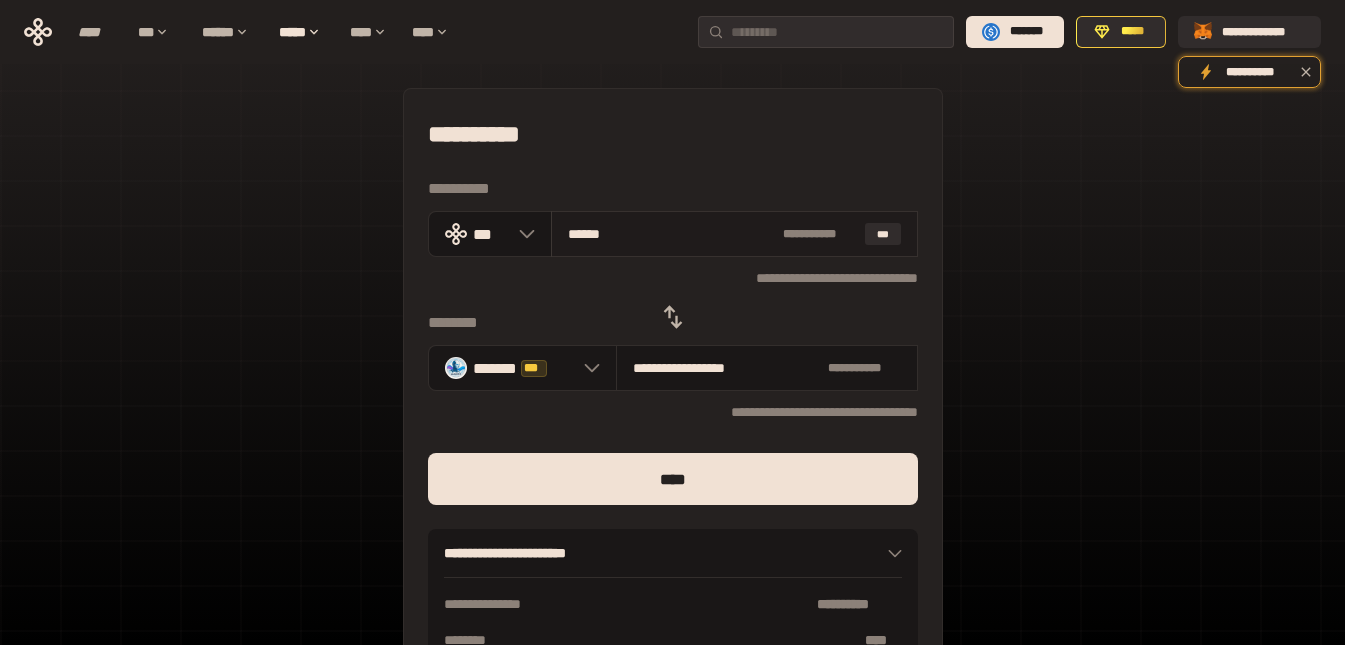 type on "**********" 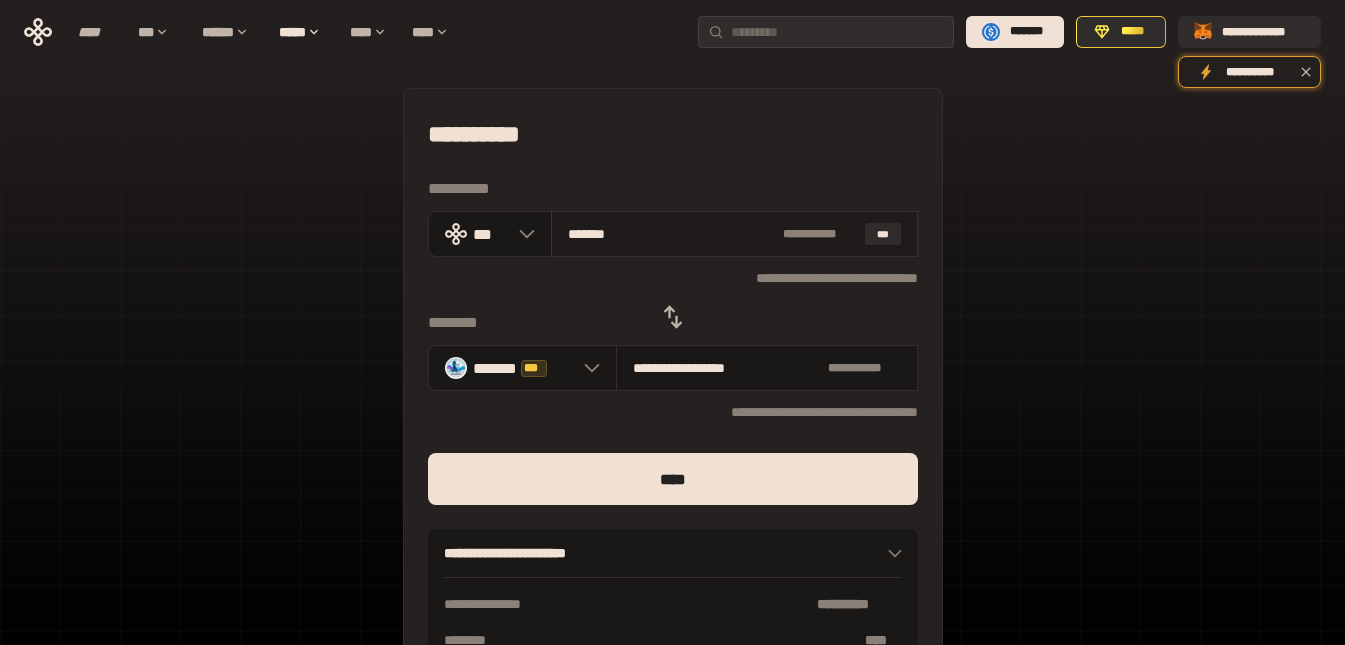 type on "**********" 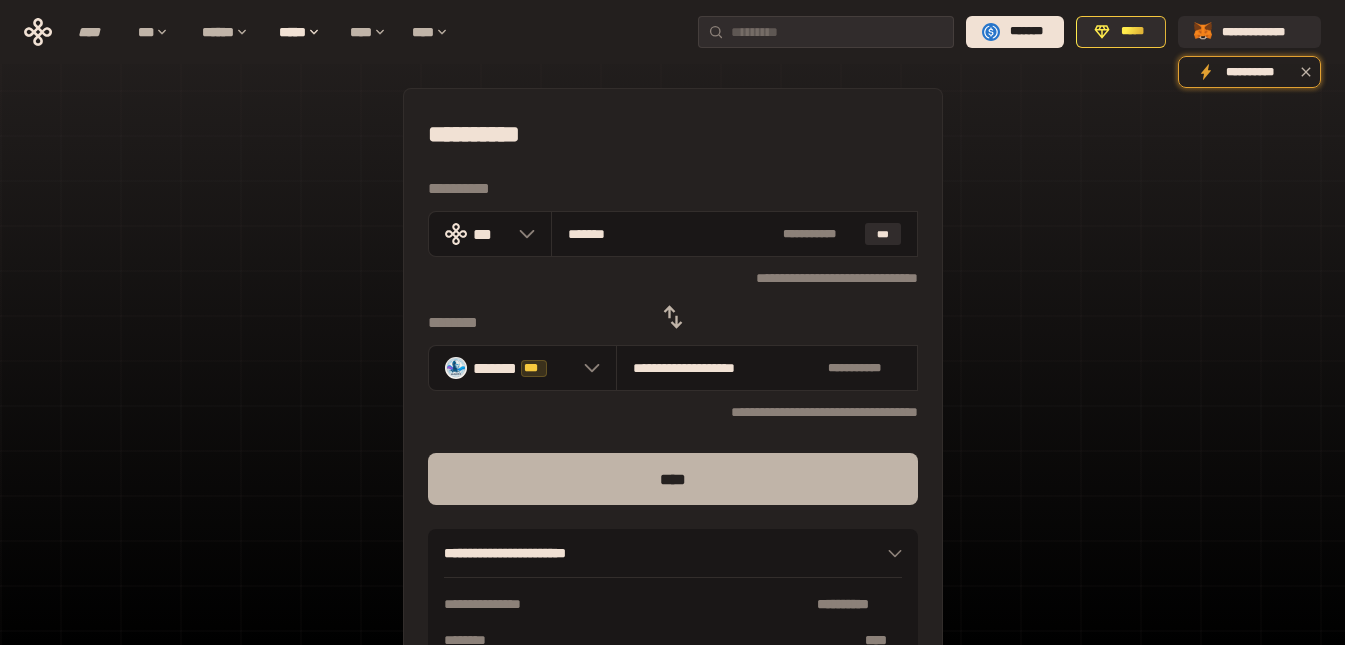 type on "*******" 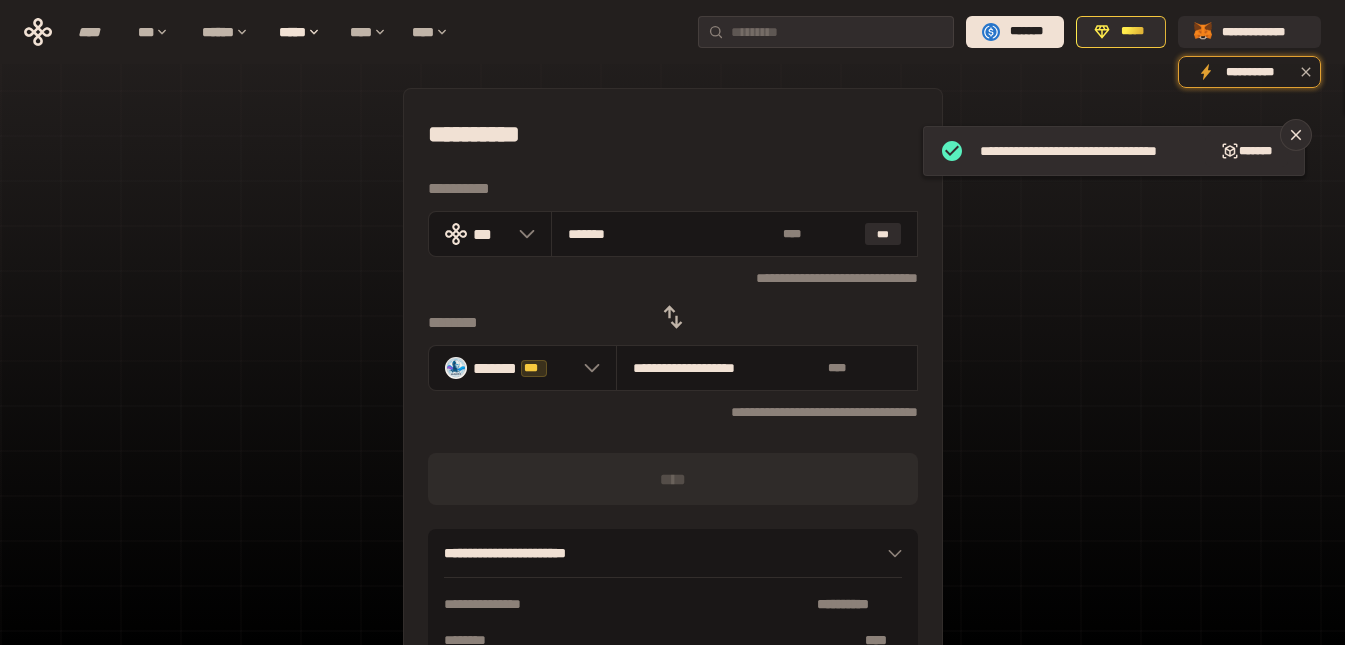 type 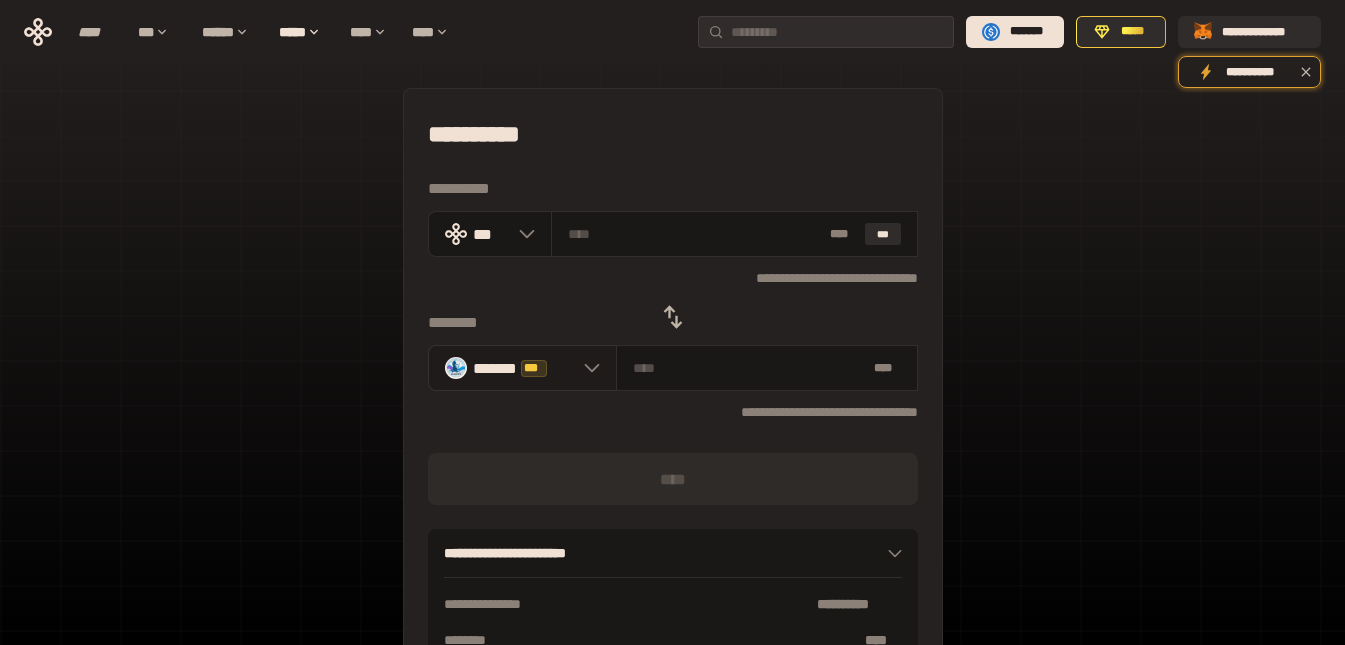 click 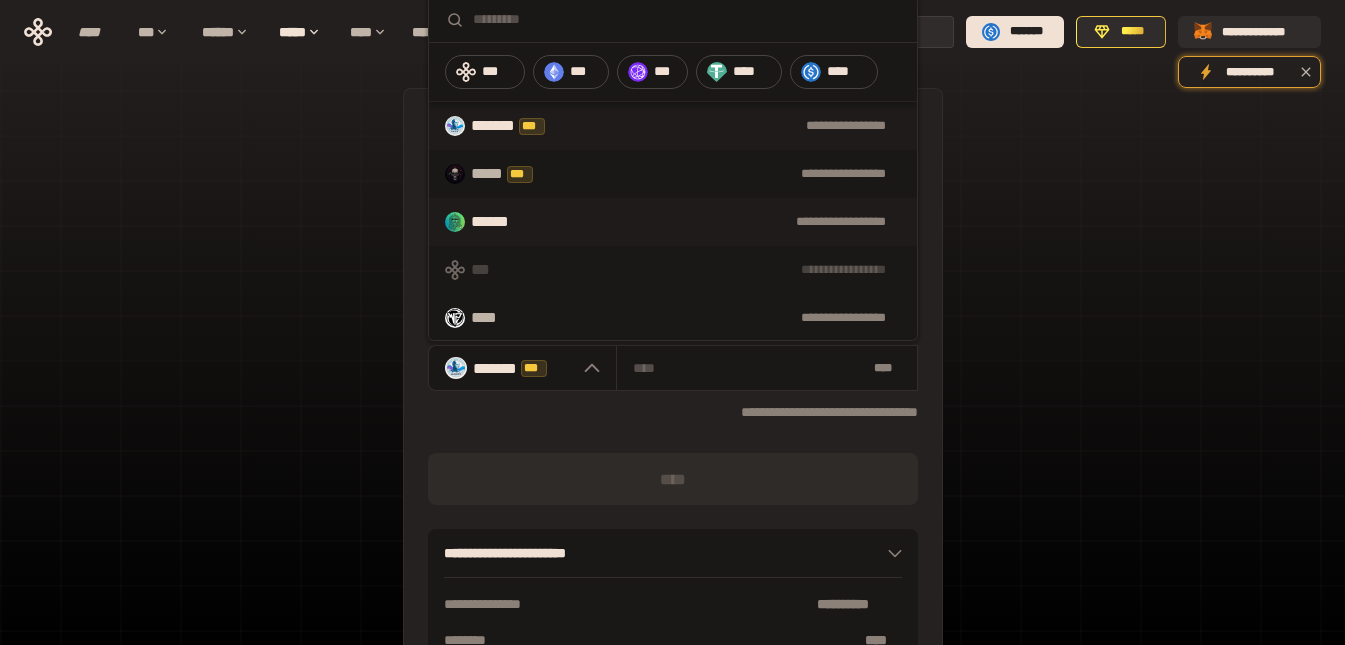 click on "******" at bounding box center (505, 222) 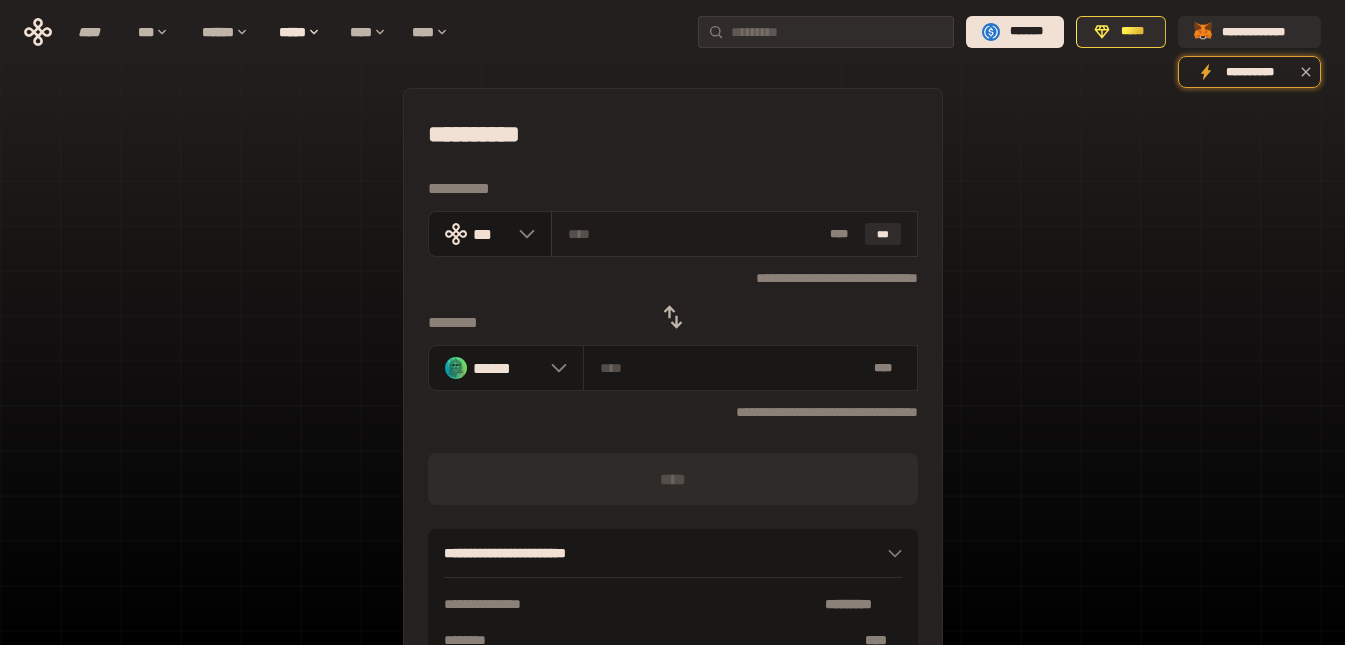 paste on "*****" 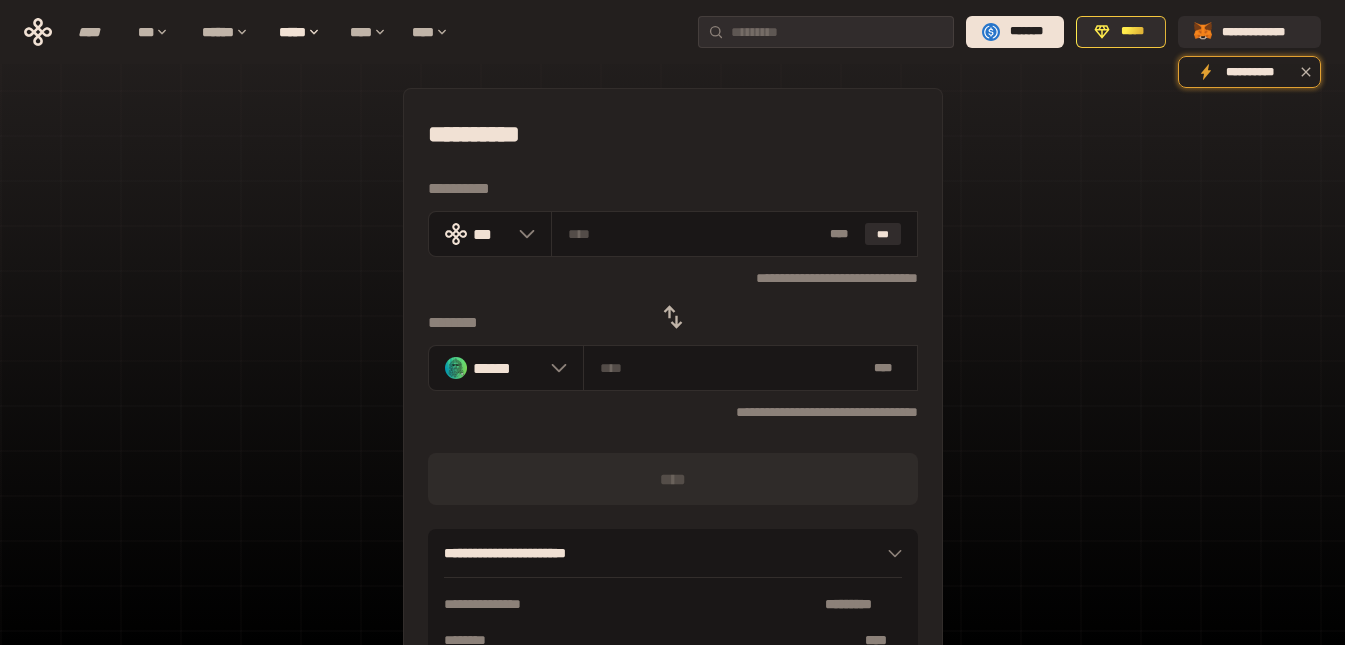 type on "*****" 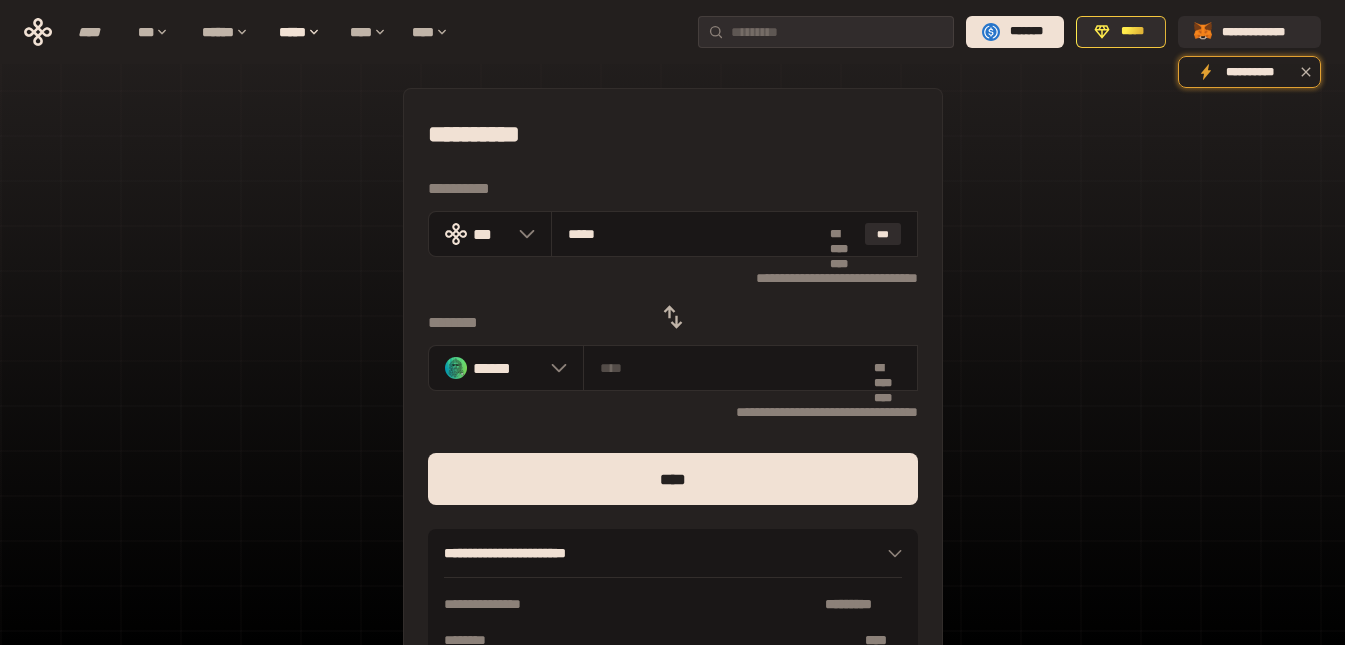 type on "**********" 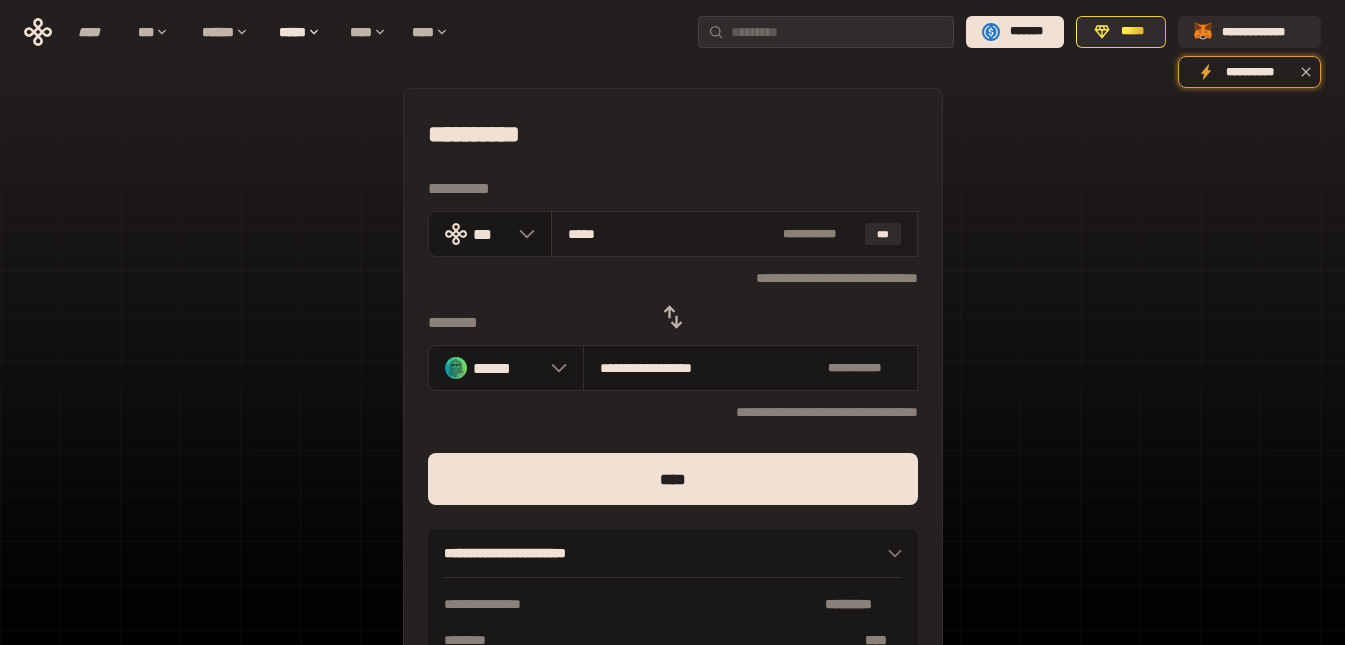click on "*****" at bounding box center [671, 234] 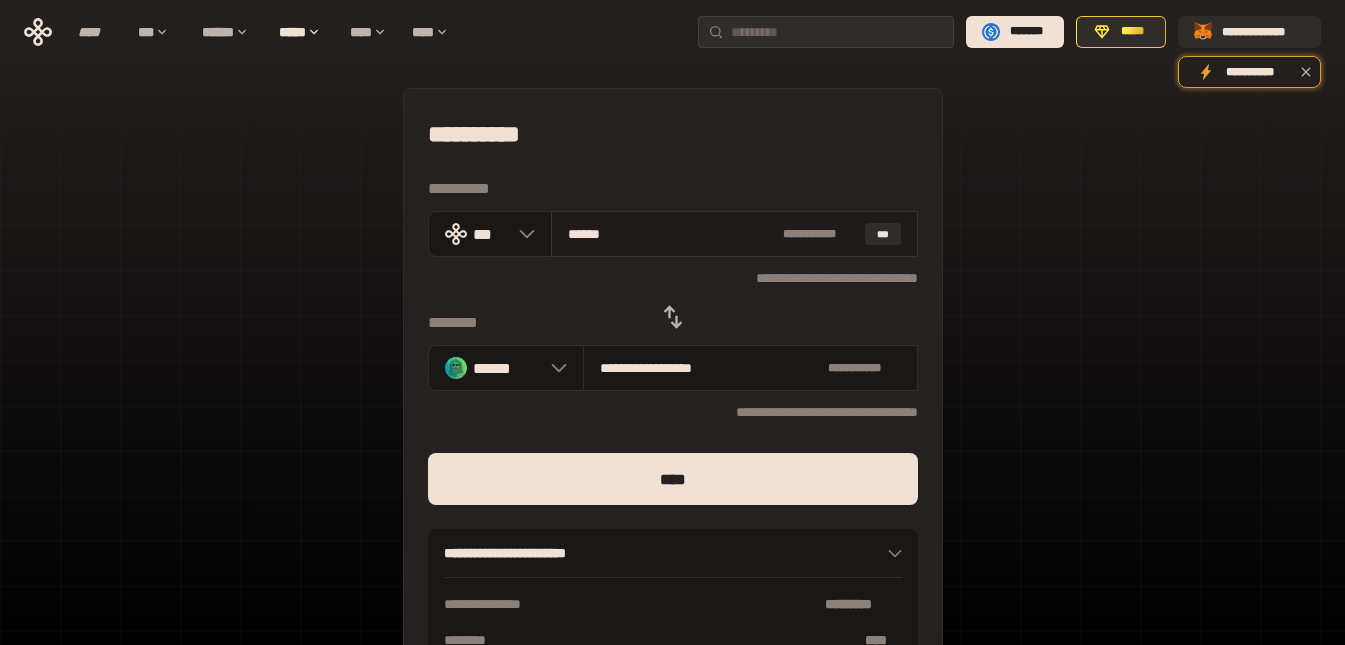 type on "**********" 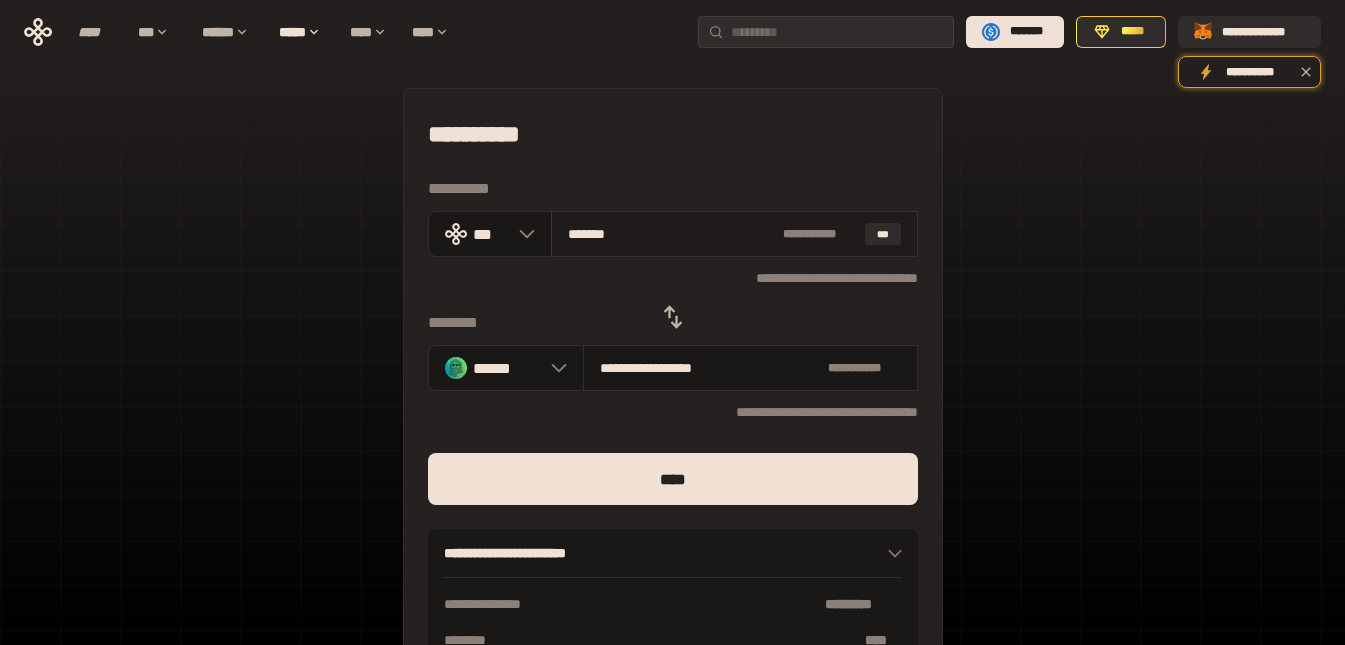type on "**********" 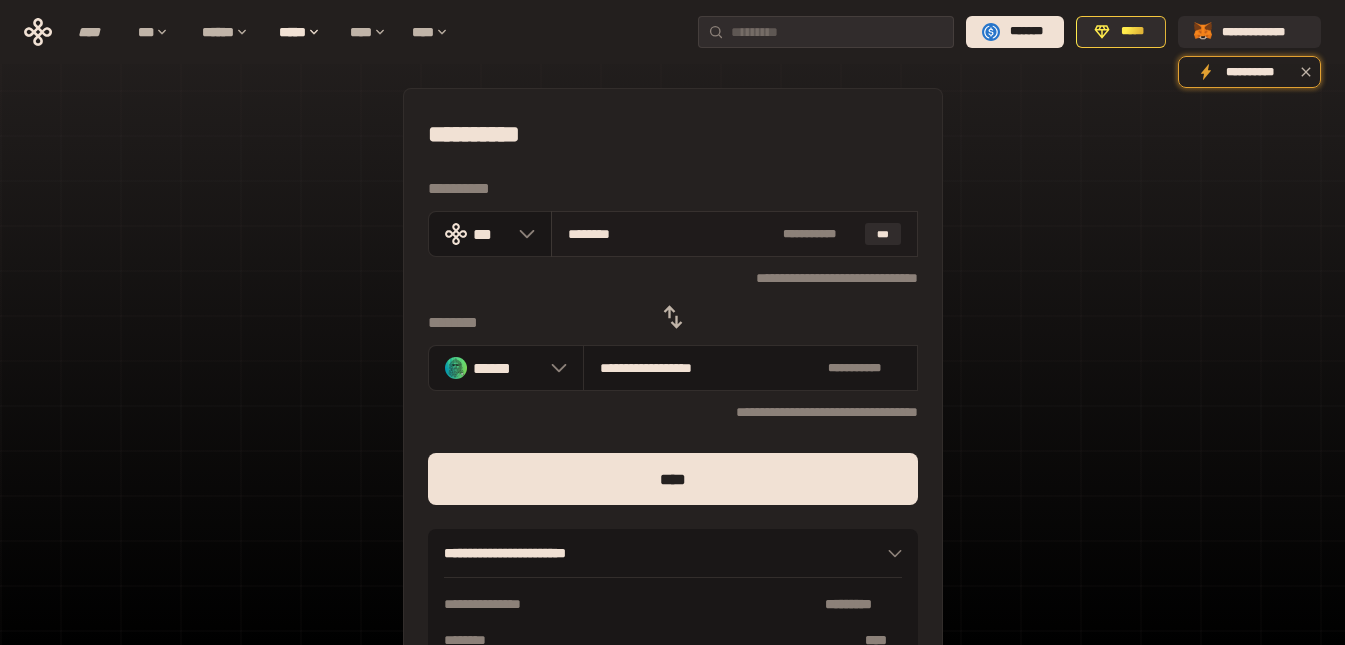 type on "**********" 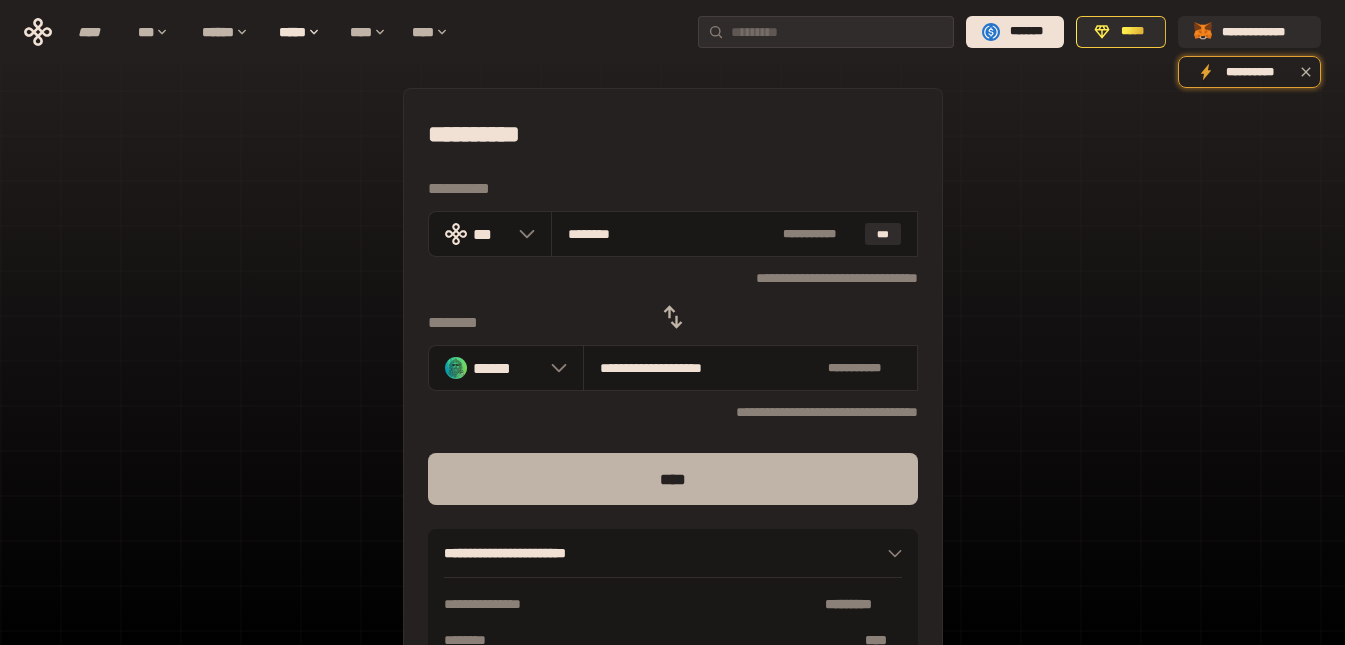 type on "********" 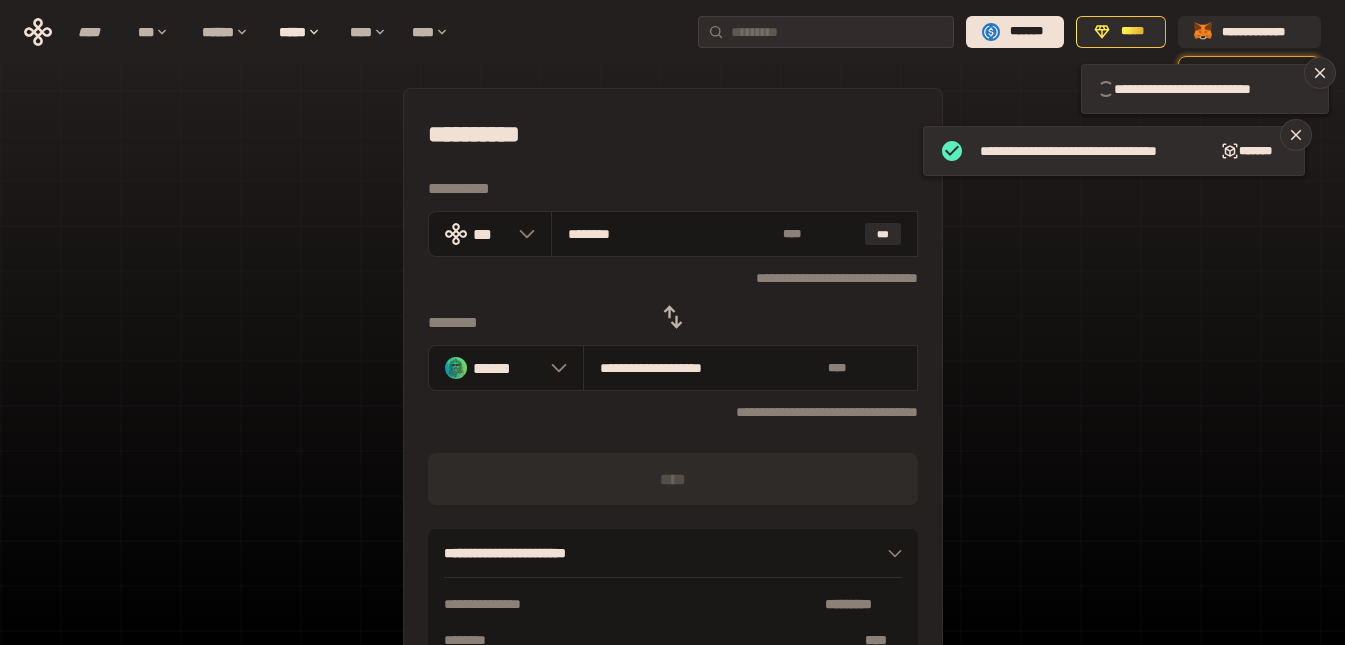 type 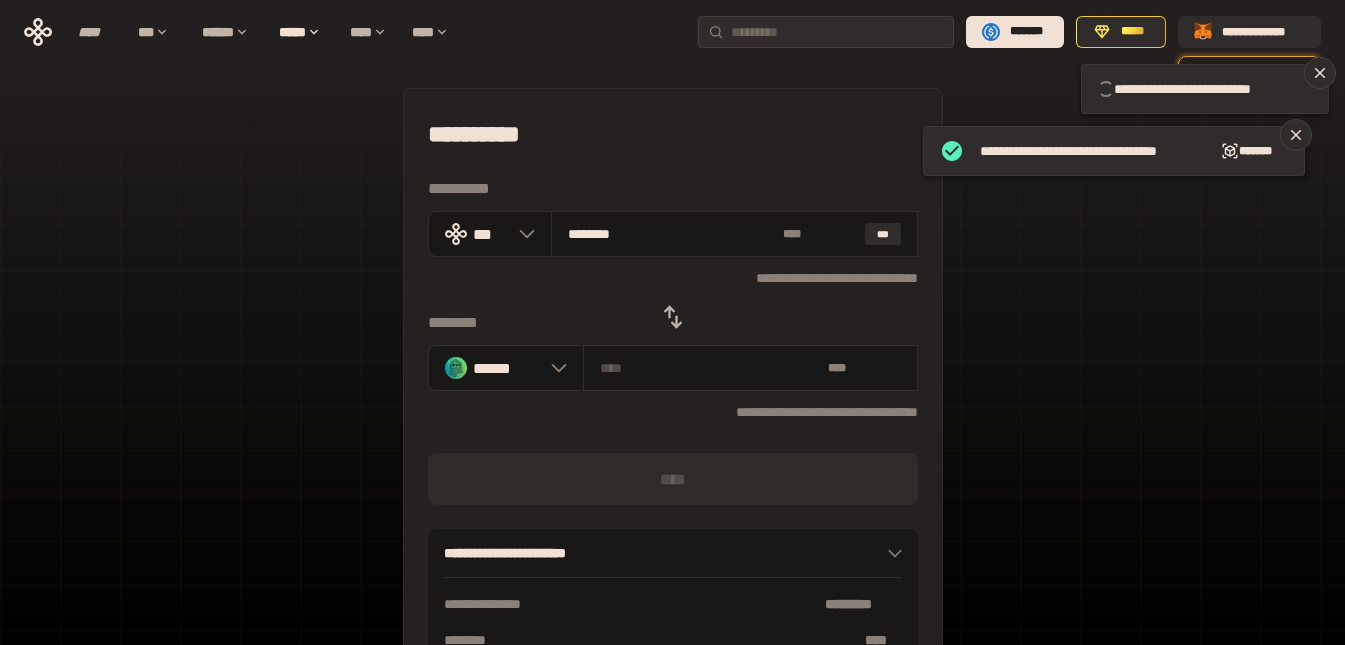 type 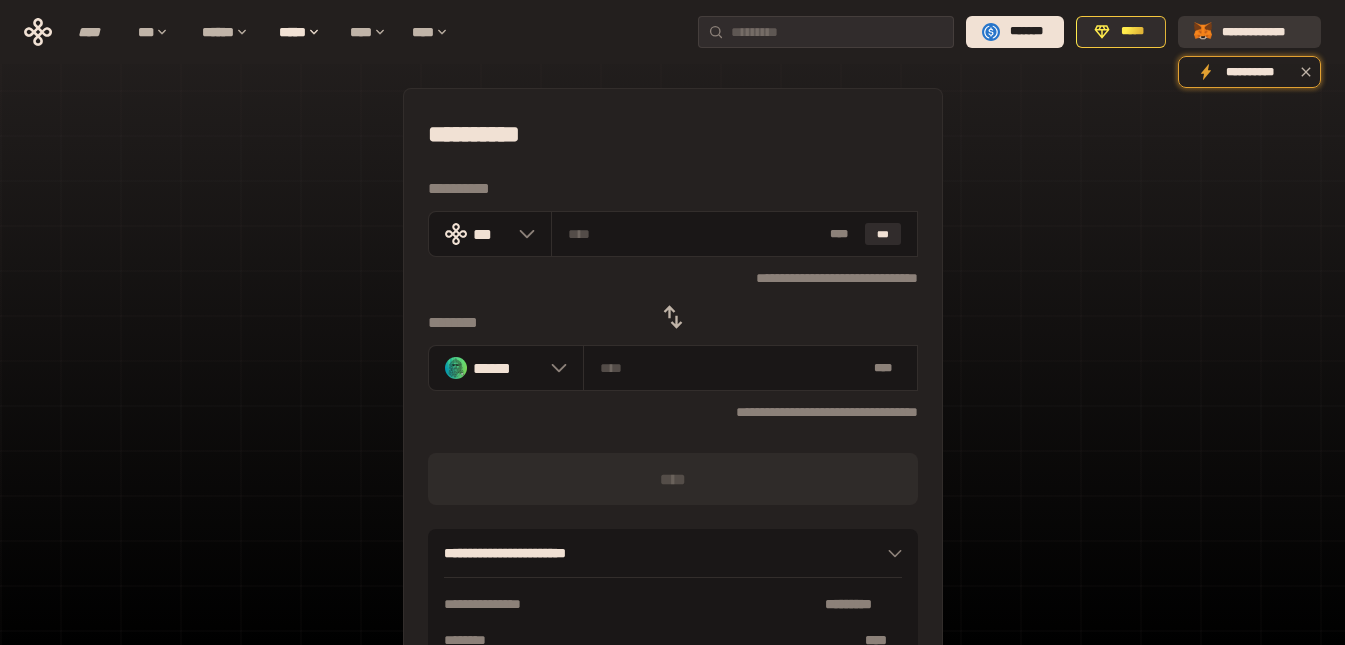 click on "**********" at bounding box center [1263, 32] 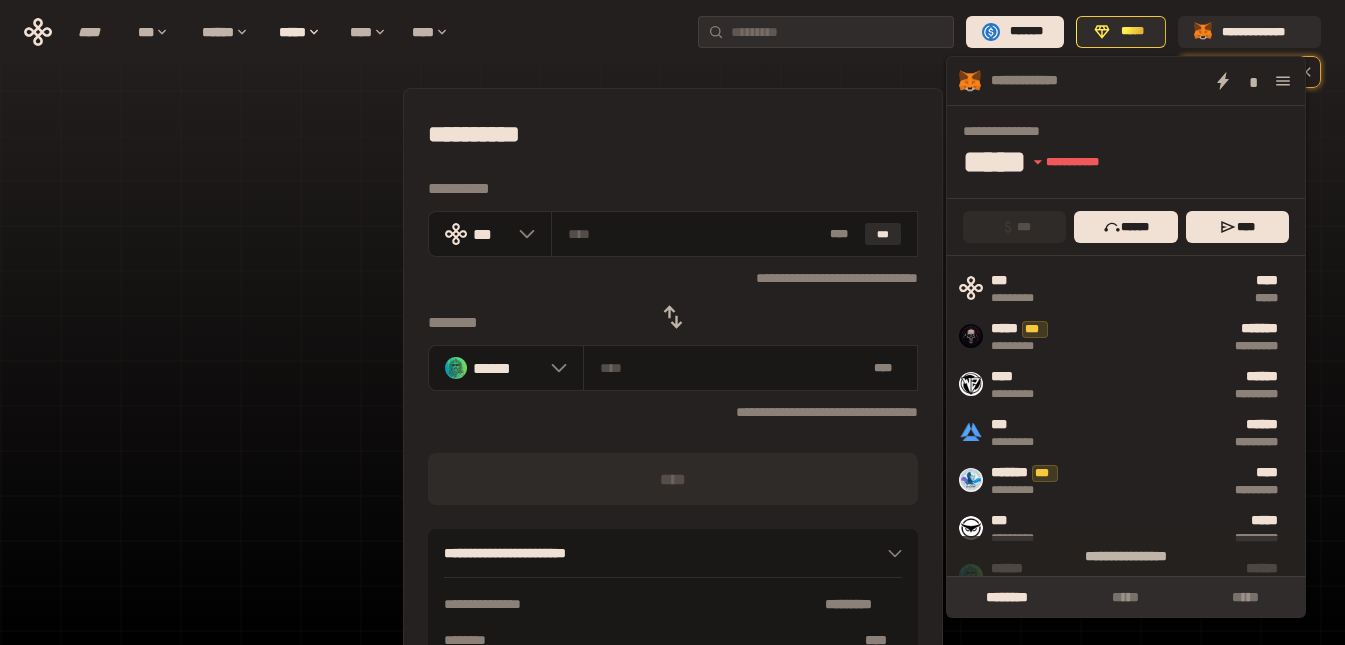 click 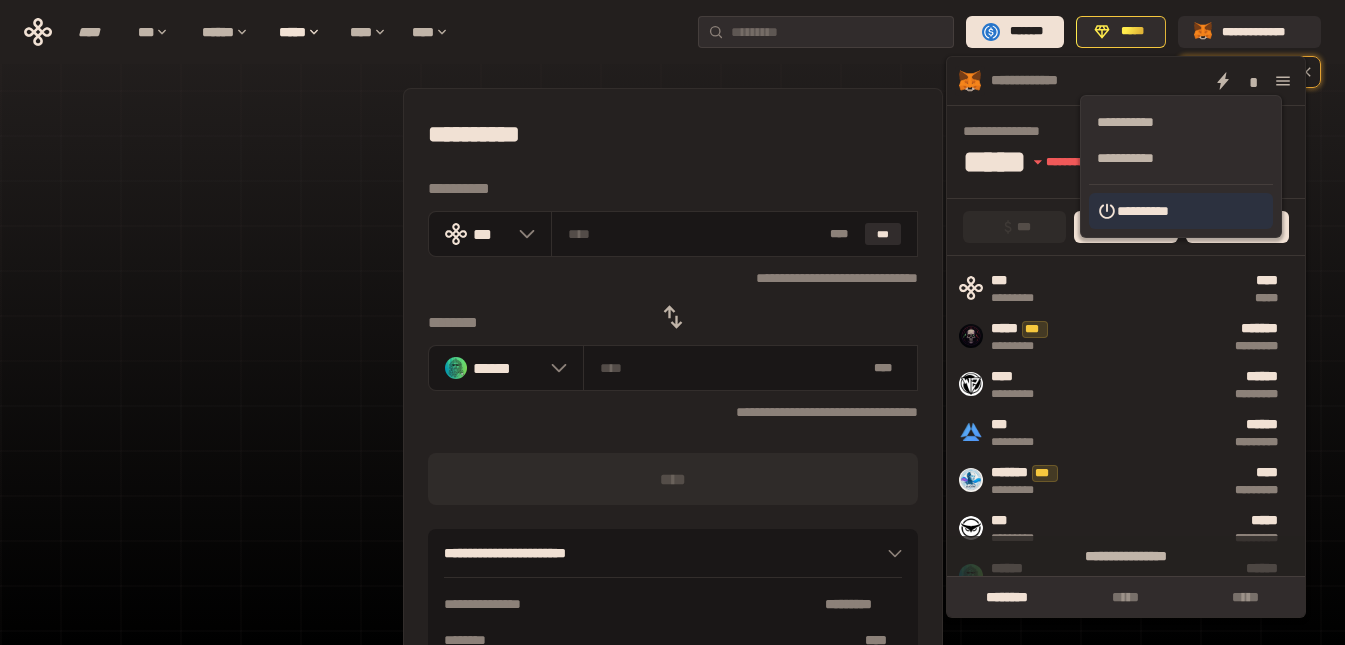 click on "**********" at bounding box center (1181, 211) 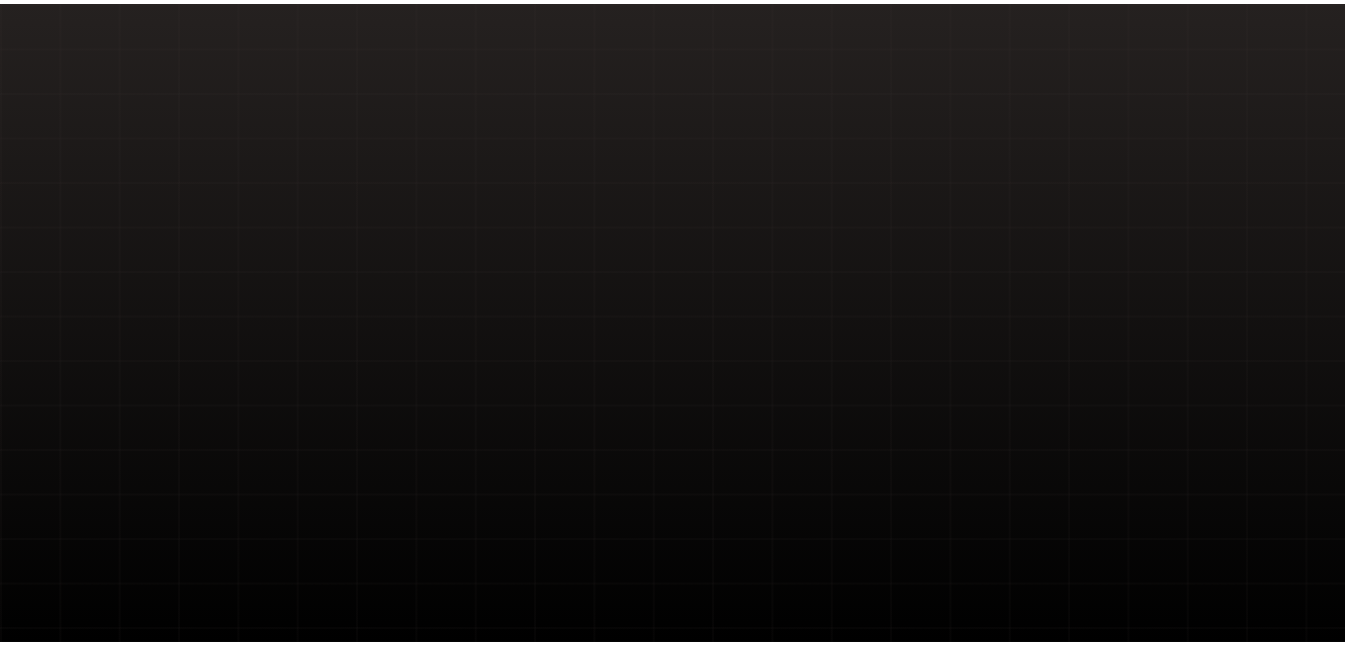 scroll, scrollTop: 0, scrollLeft: 0, axis: both 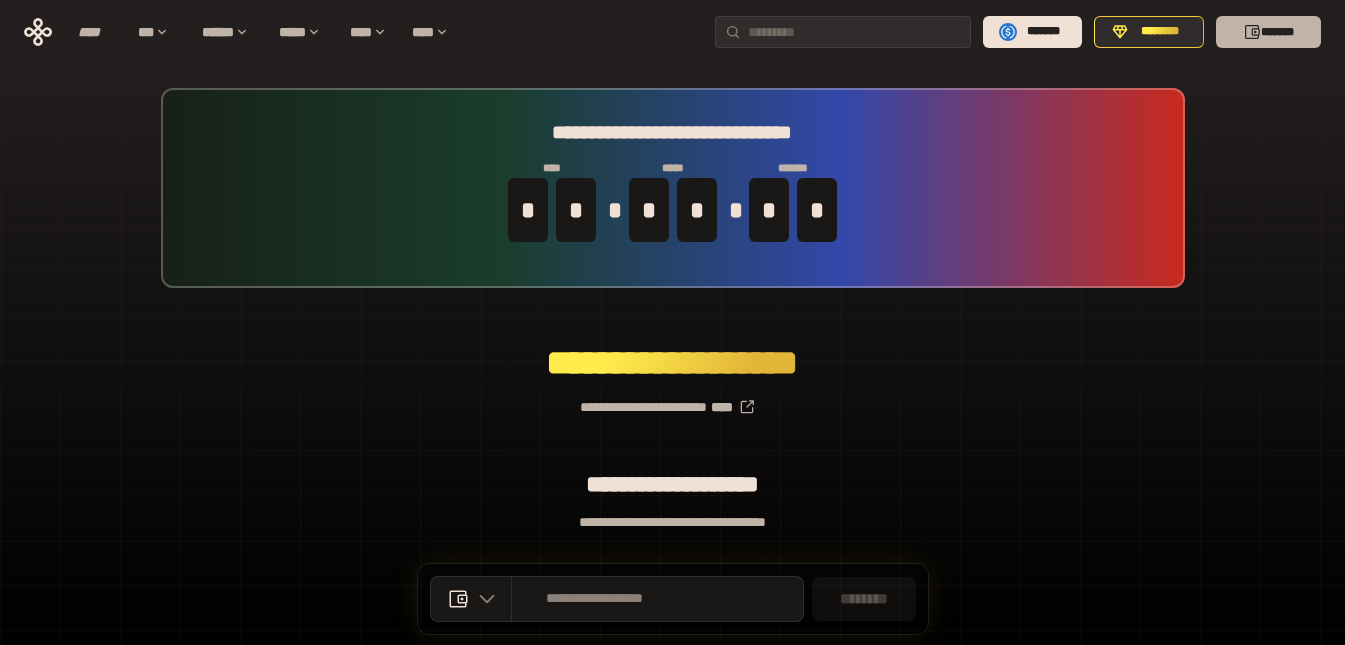 click on "*******" at bounding box center [1268, 32] 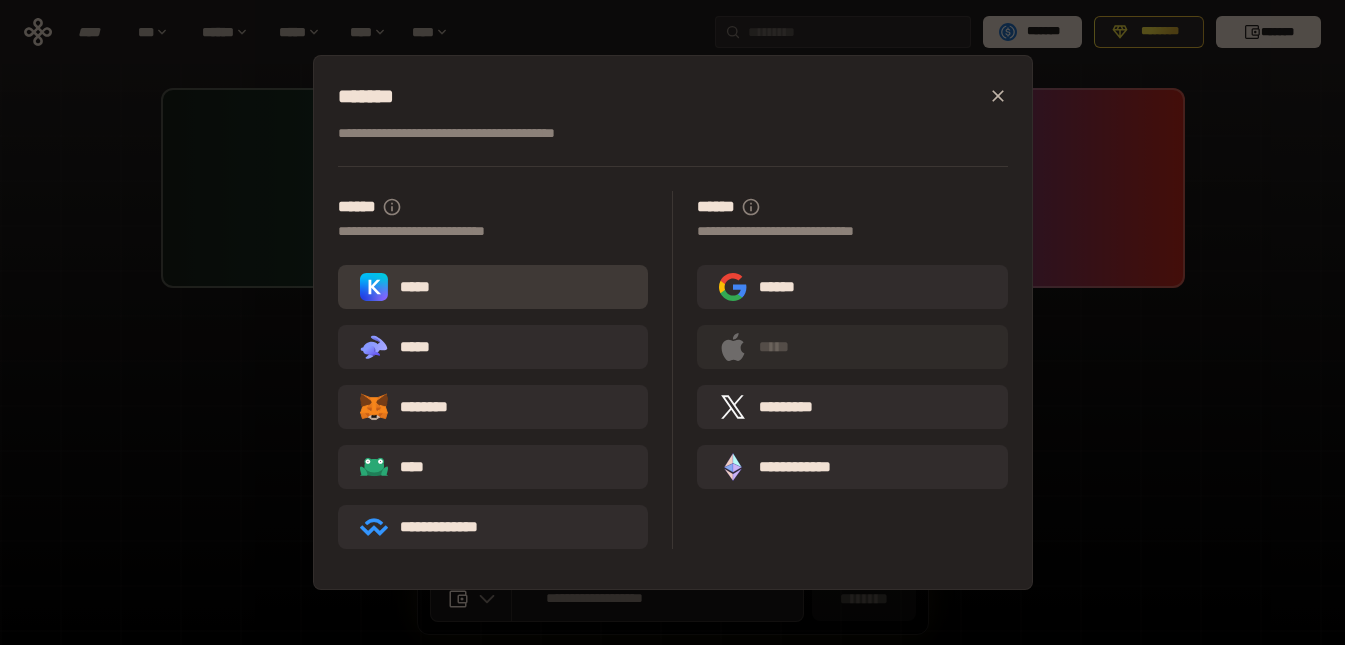 click on "*****" at bounding box center [493, 287] 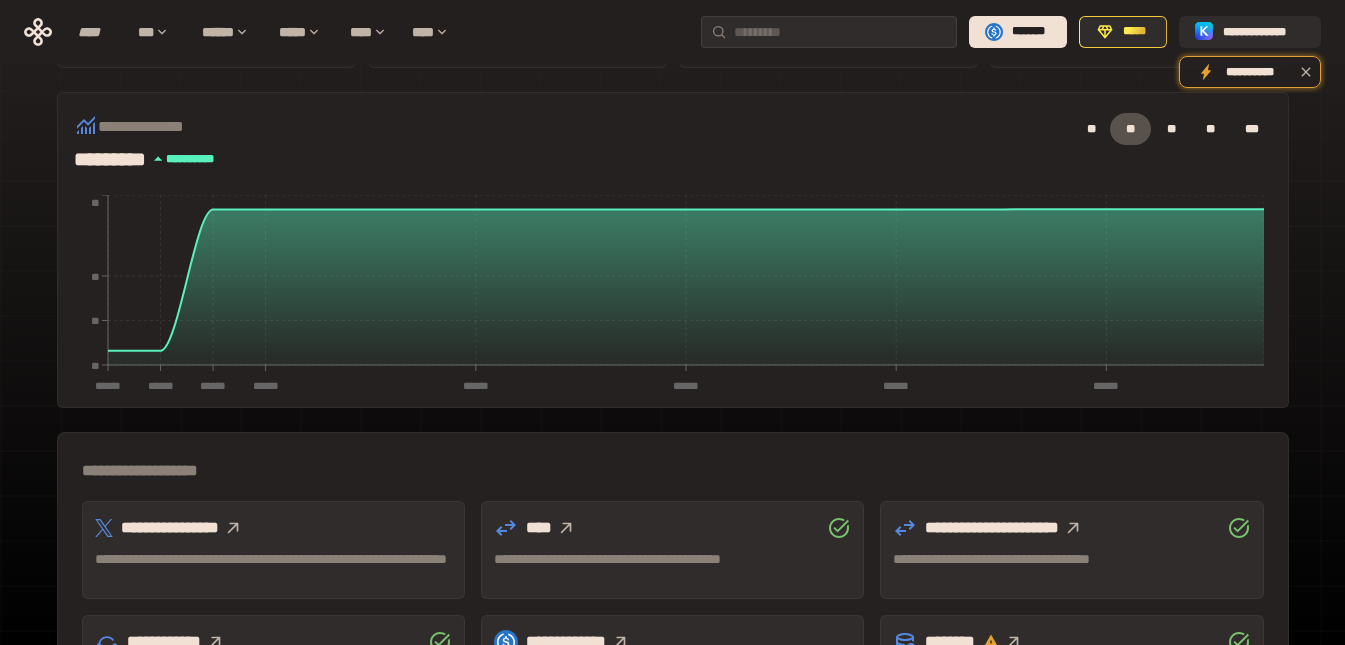 scroll, scrollTop: 300, scrollLeft: 0, axis: vertical 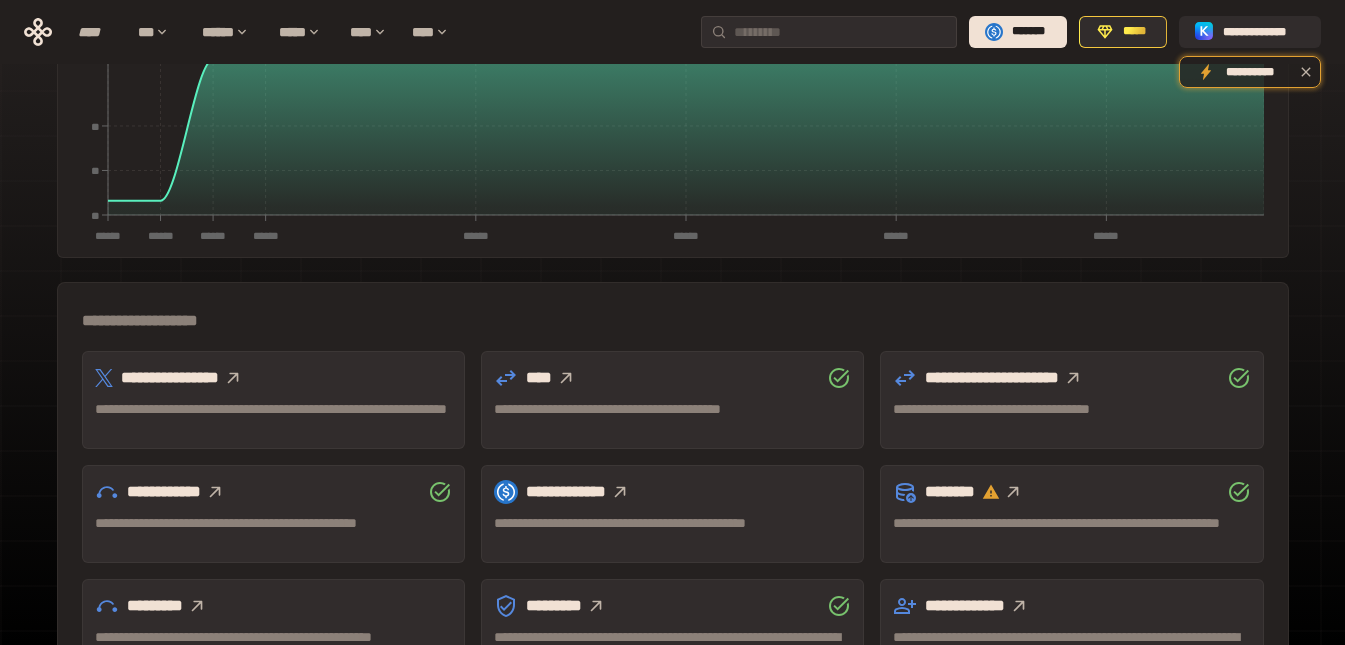 click 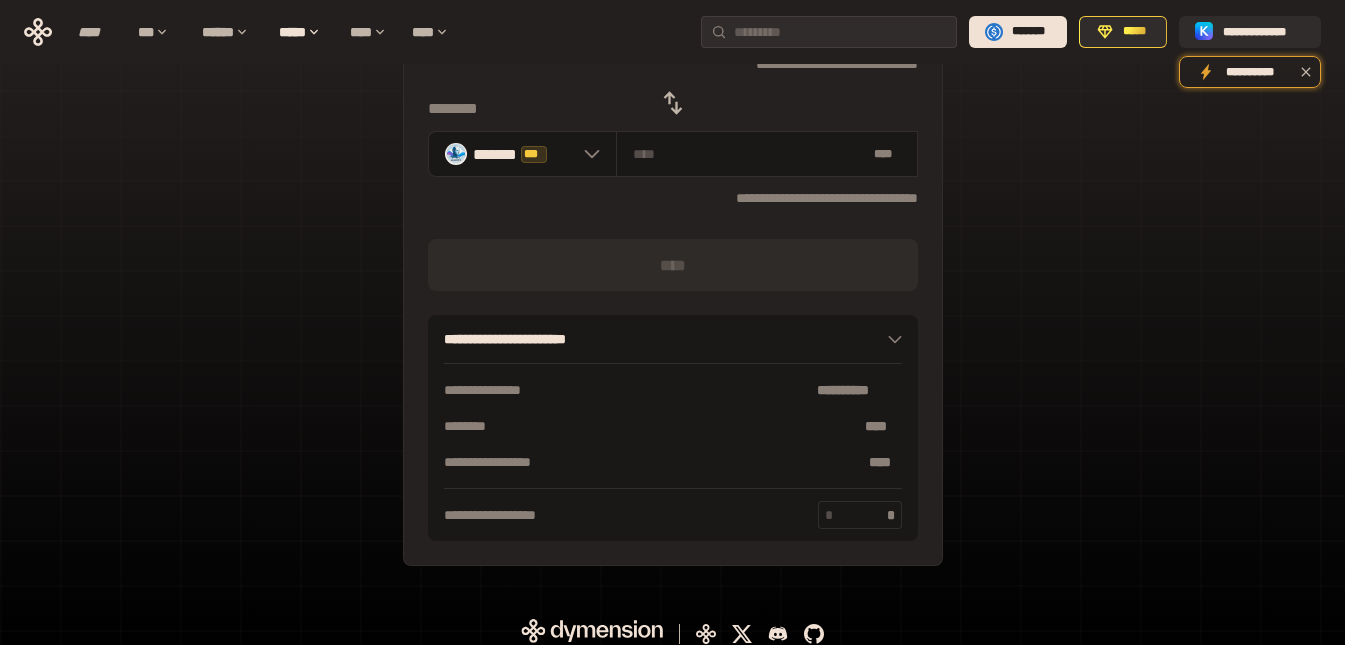 scroll, scrollTop: 127, scrollLeft: 0, axis: vertical 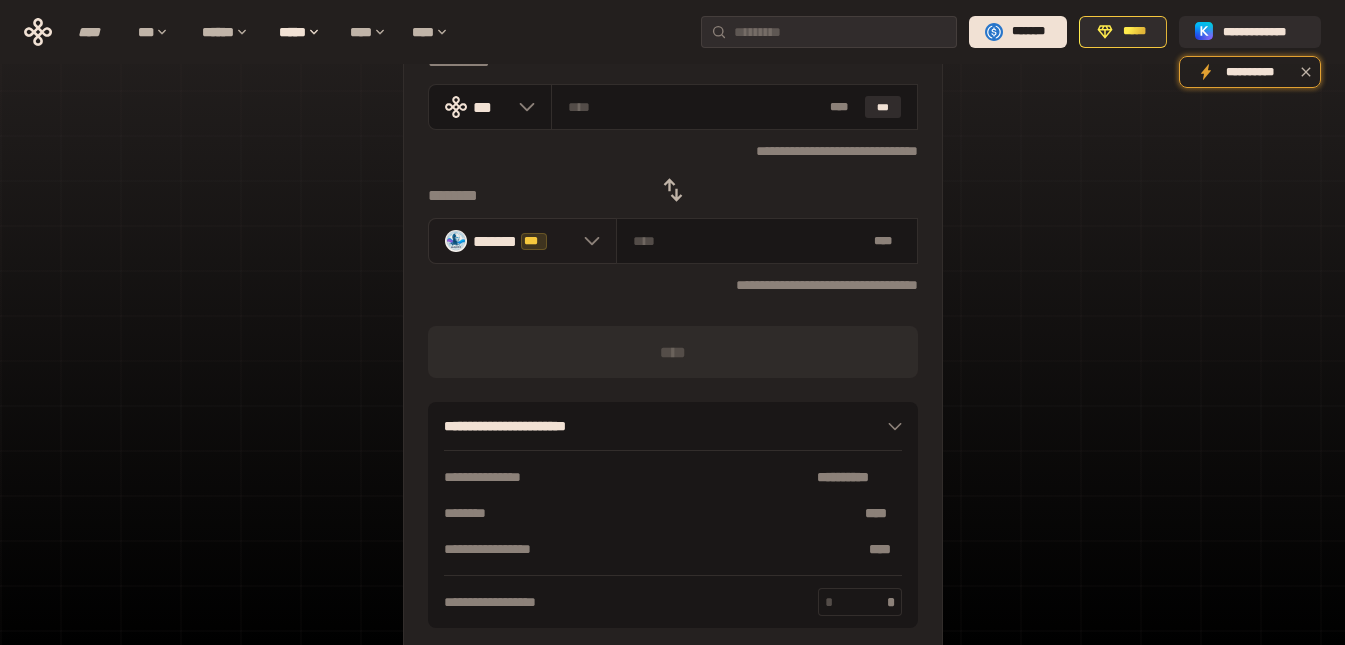 click 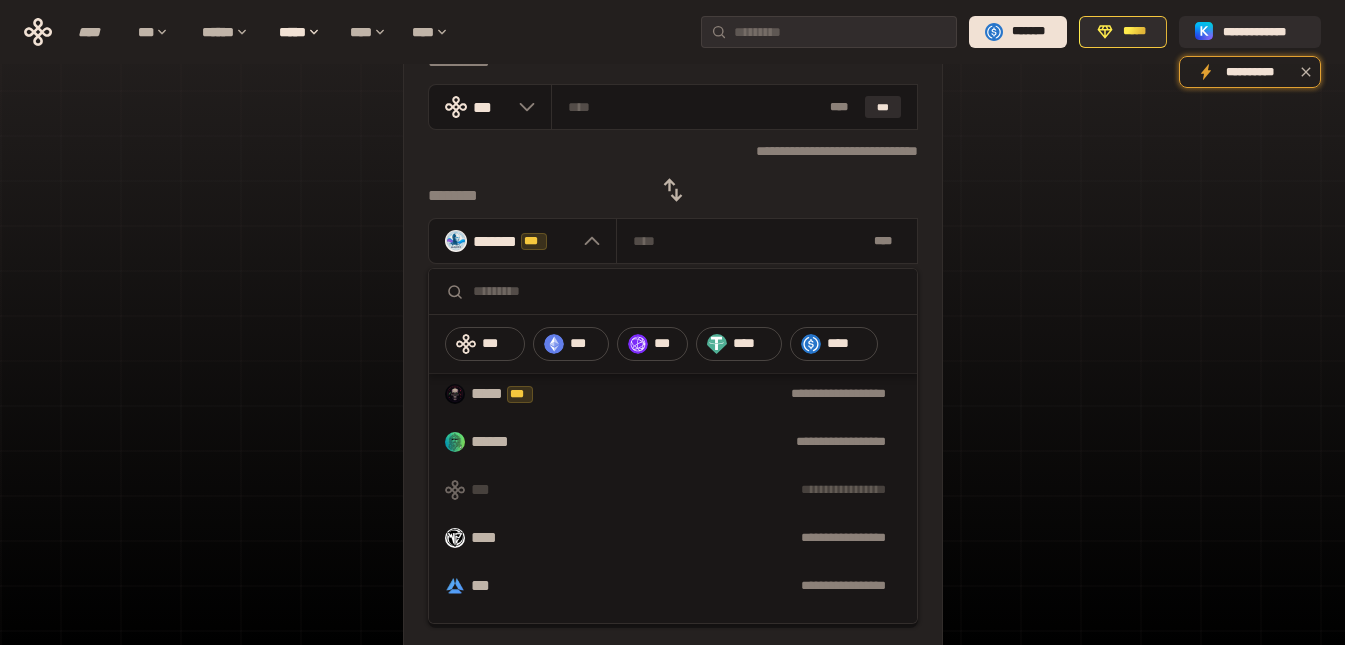 scroll, scrollTop: 200, scrollLeft: 0, axis: vertical 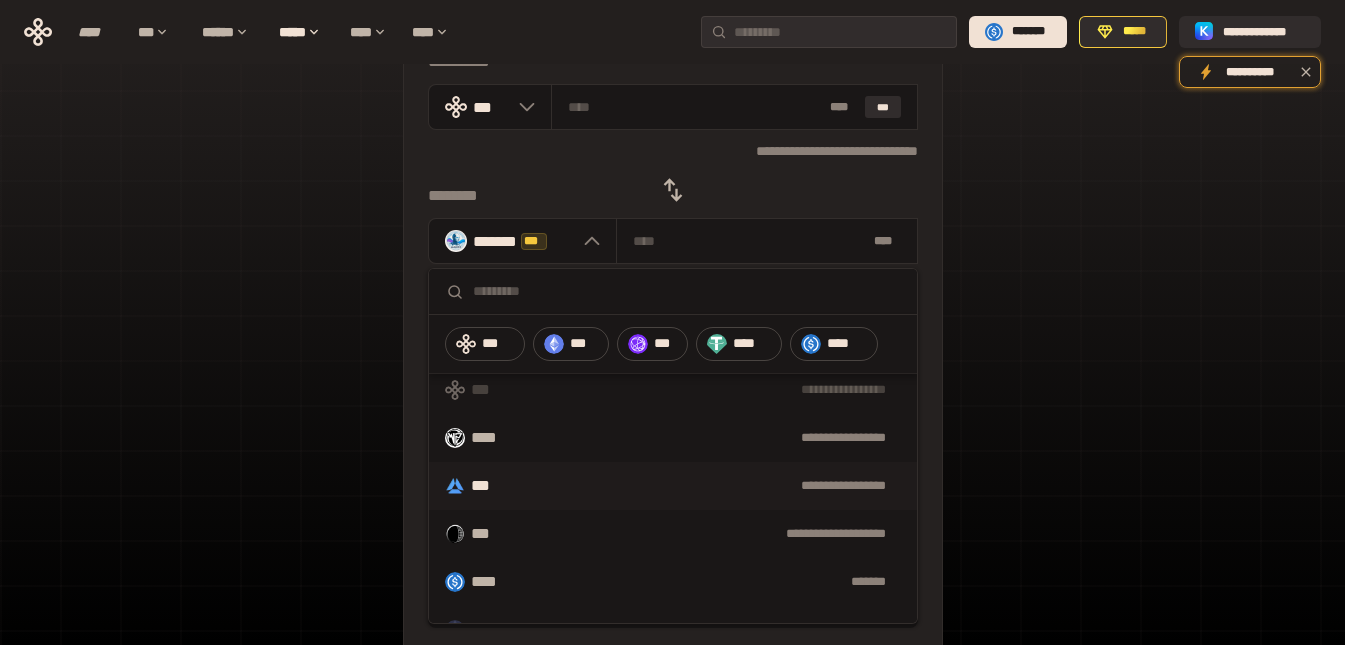 click on "**********" at bounding box center (673, 486) 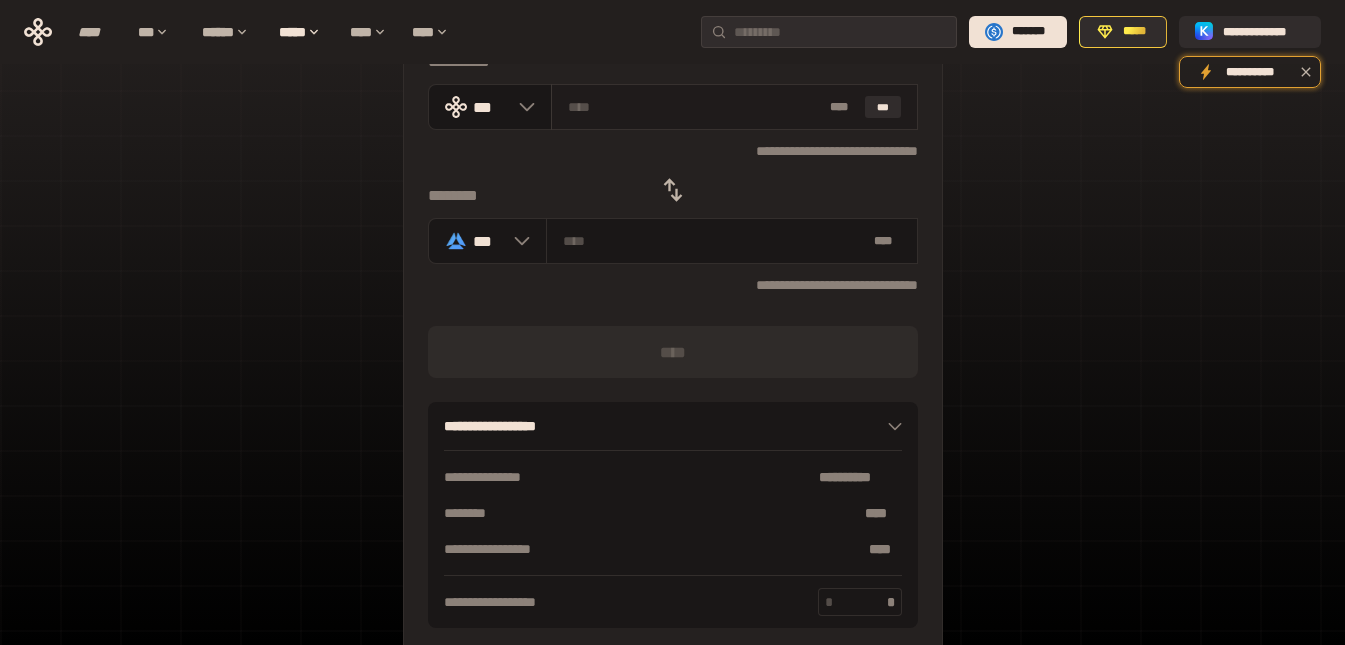 paste on "*****" 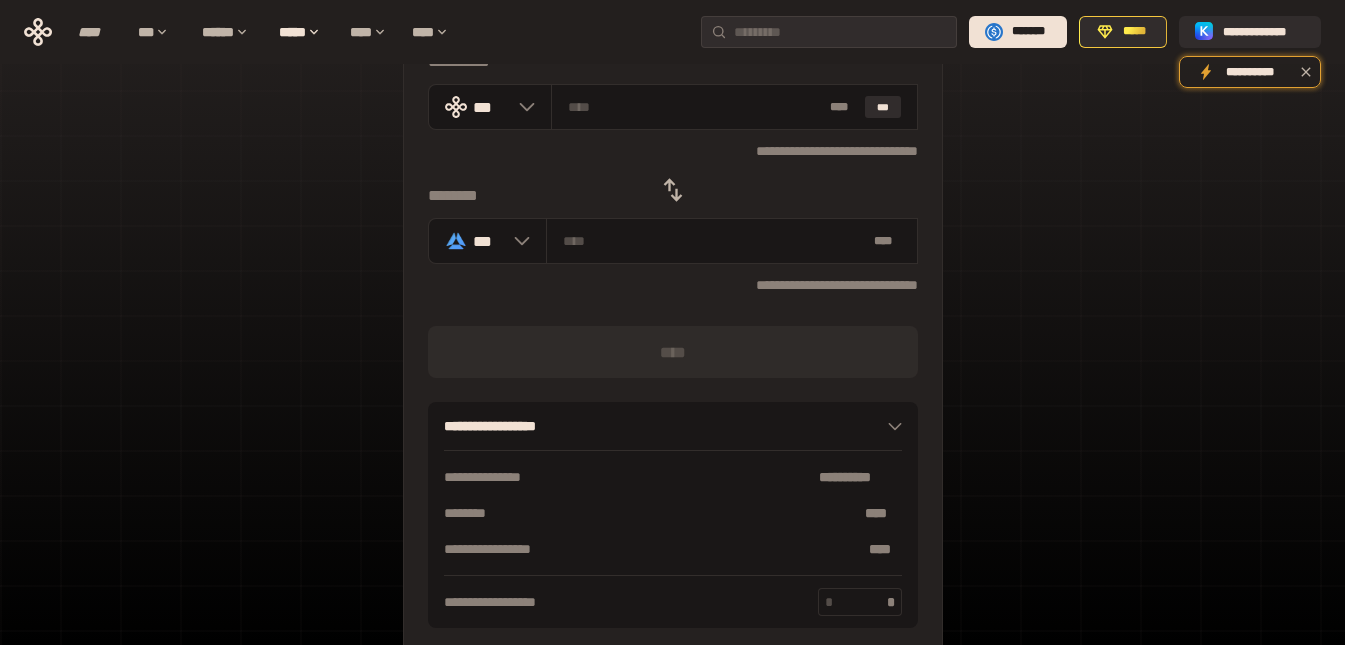 type on "*****" 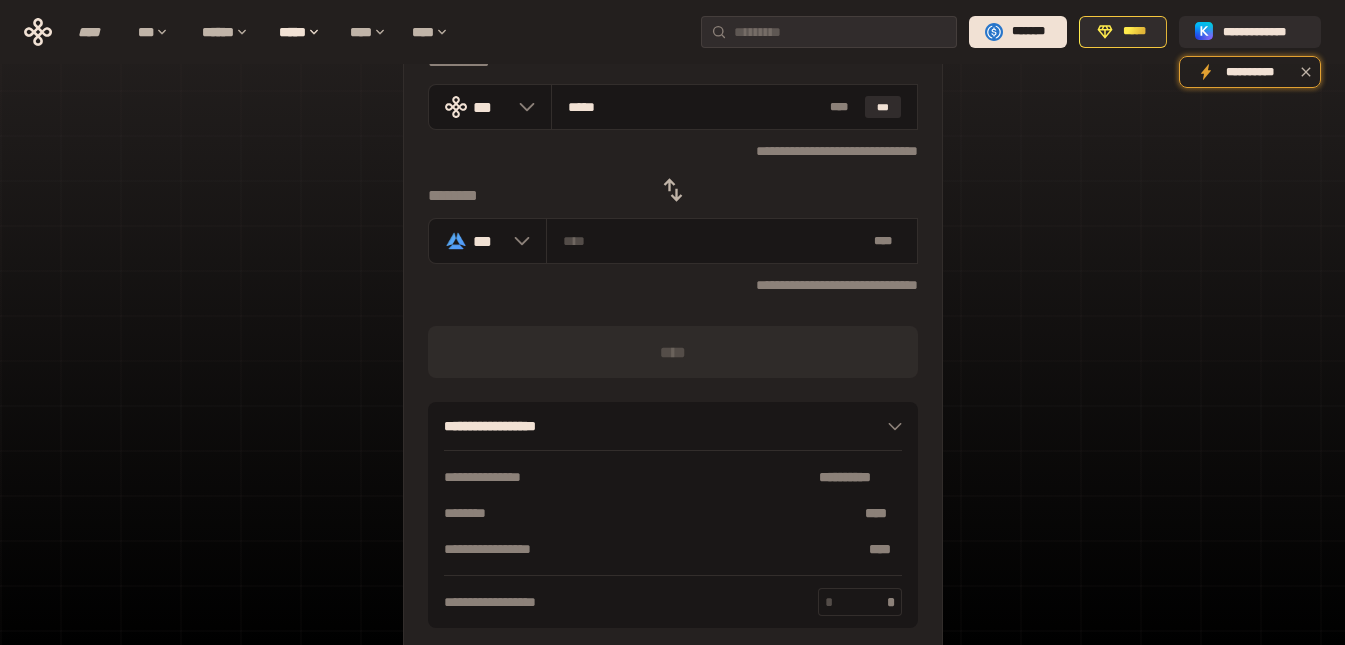 type on "**********" 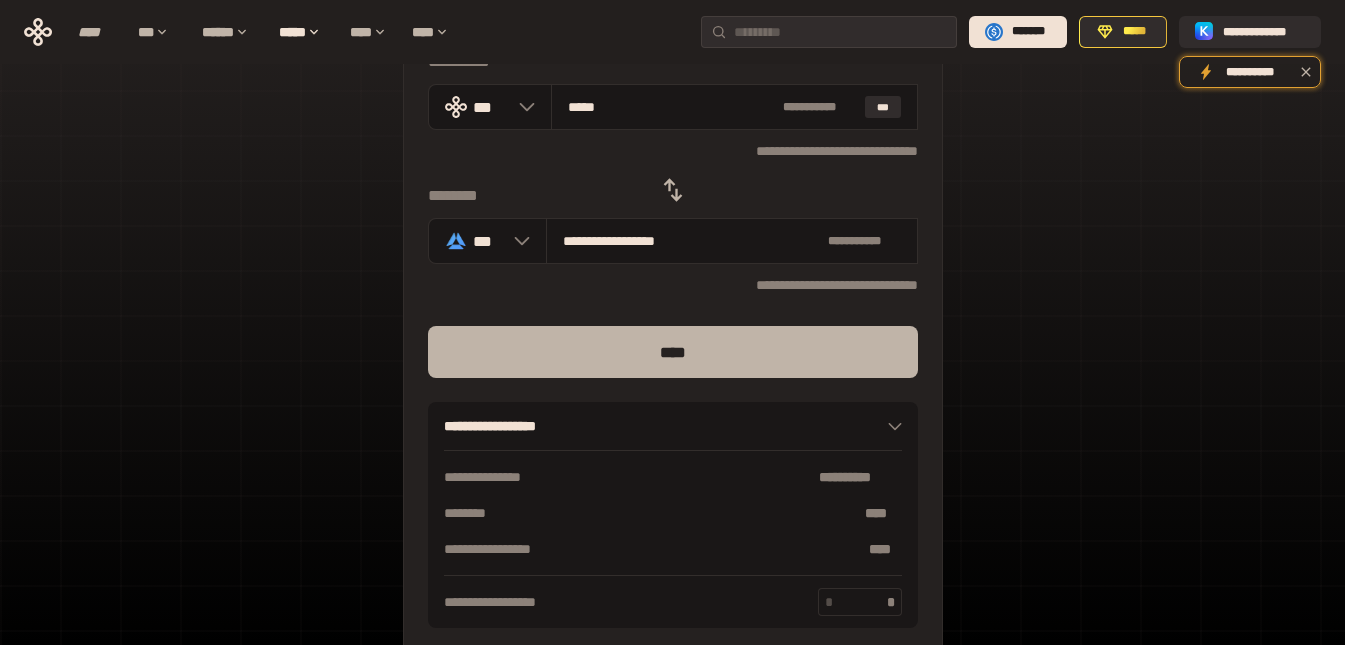 type on "*****" 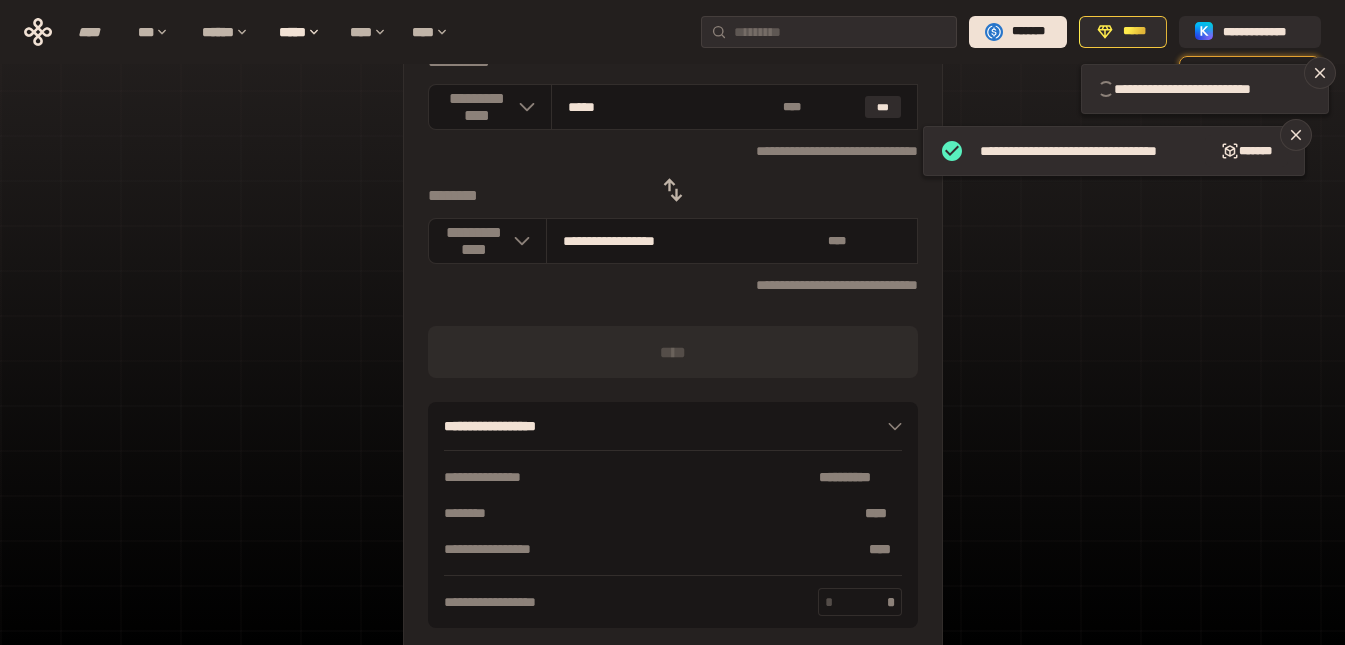 type 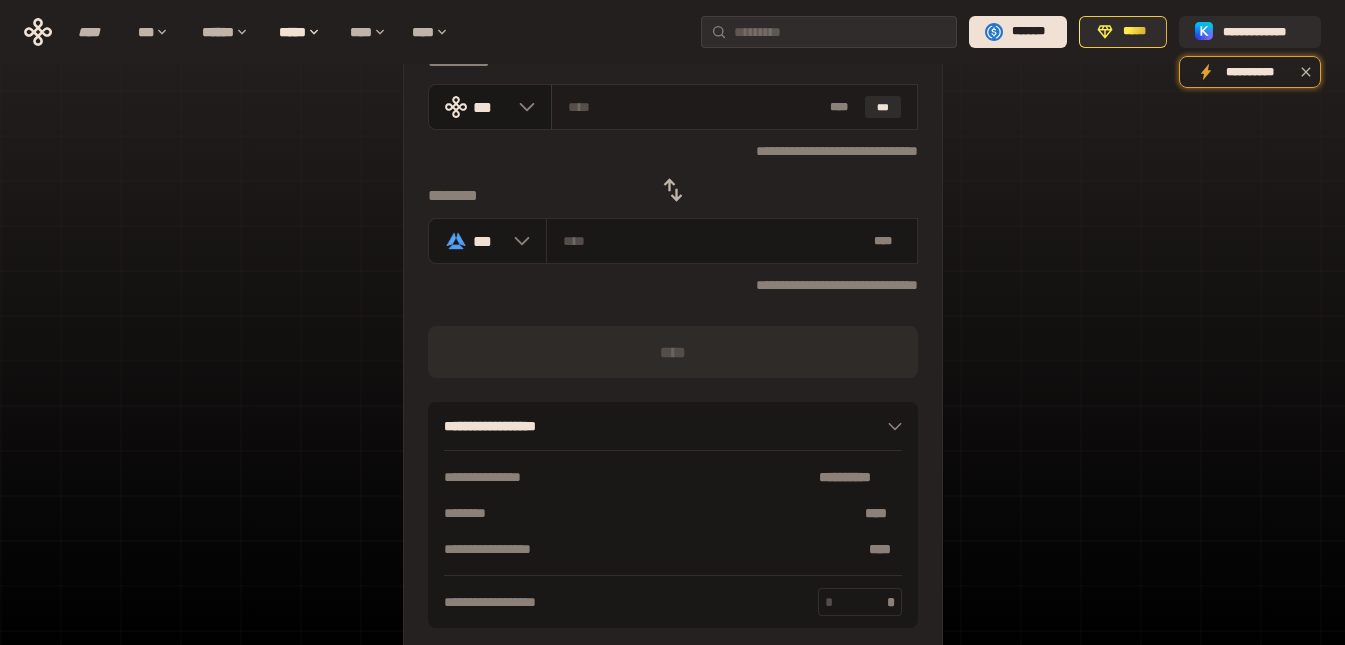 click at bounding box center [695, 107] 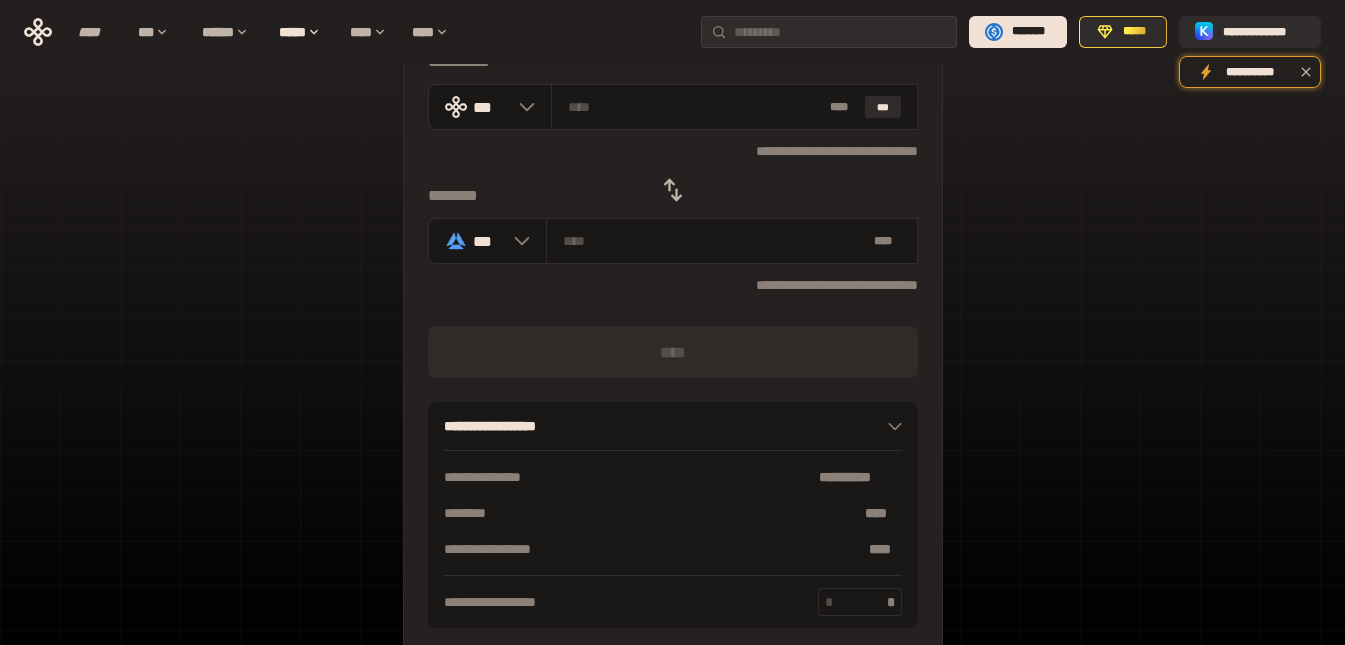 type on "*****" 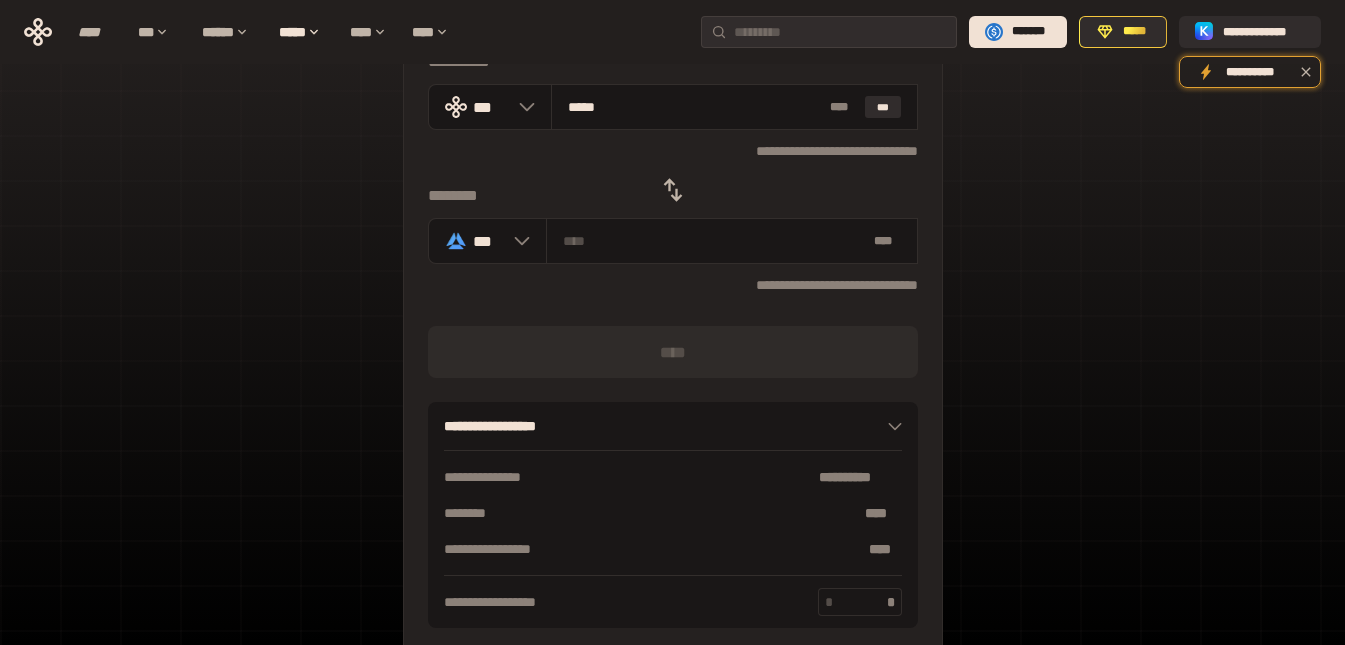 type on "**********" 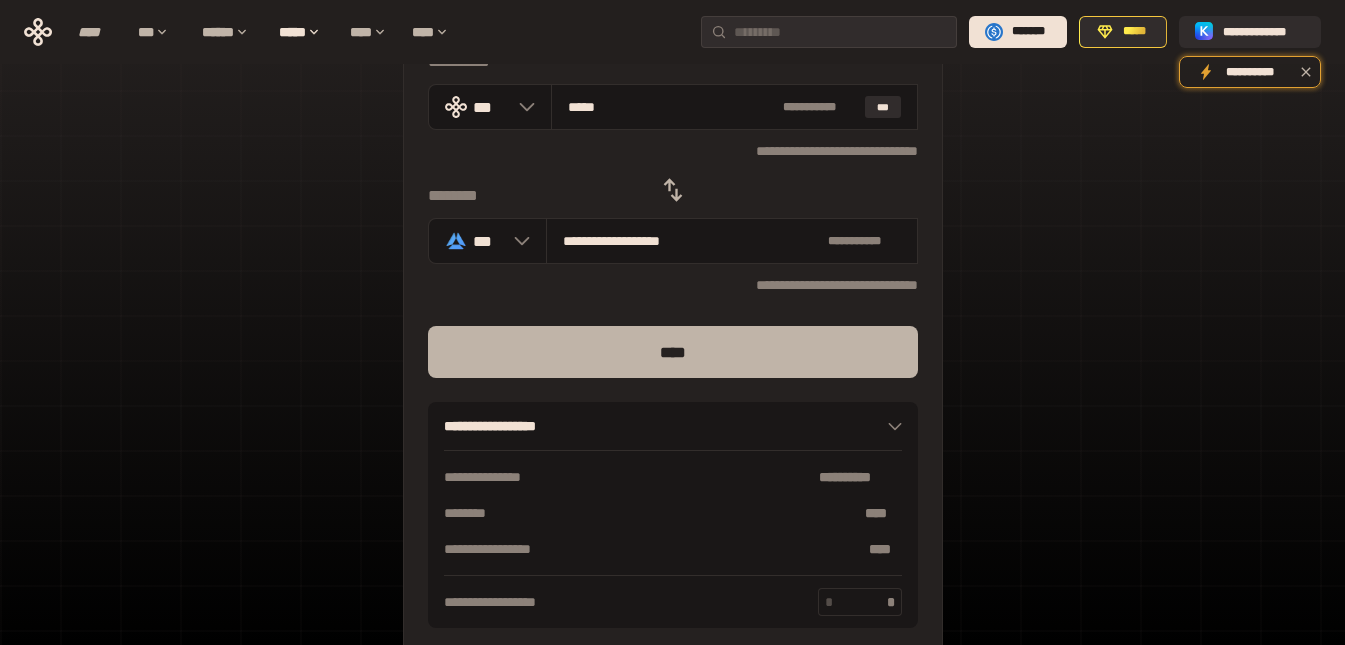type on "******" 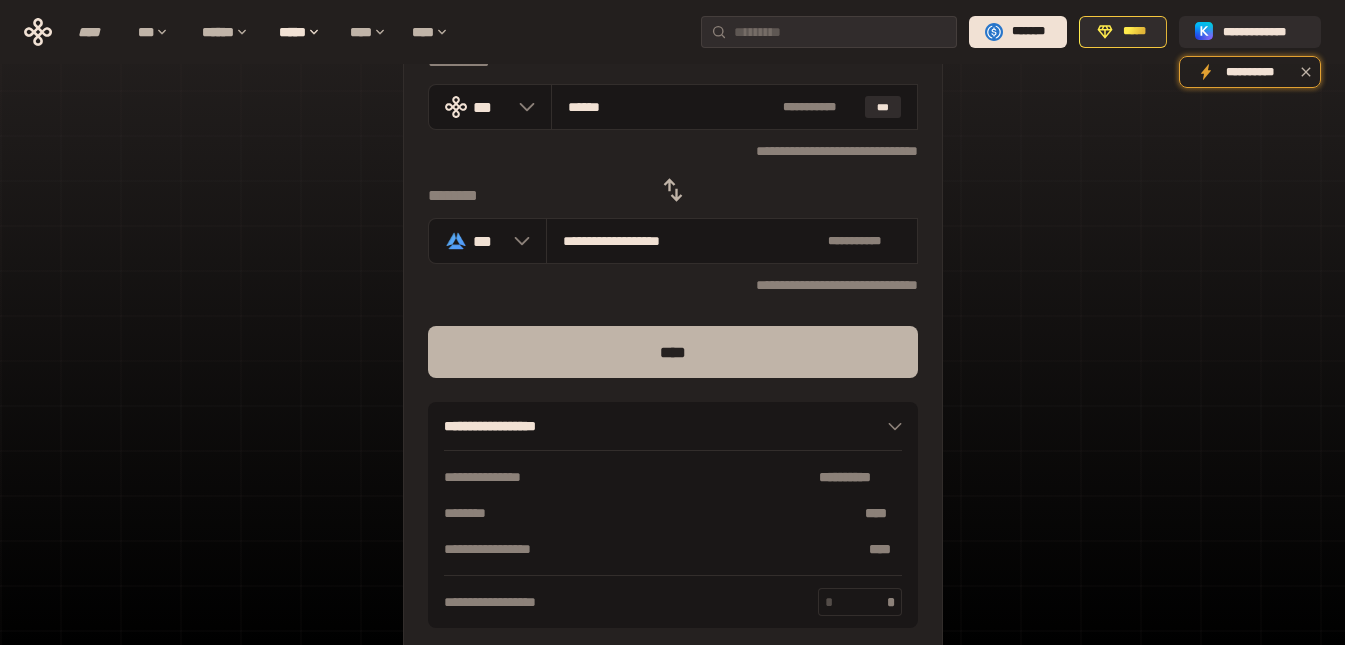 type on "**********" 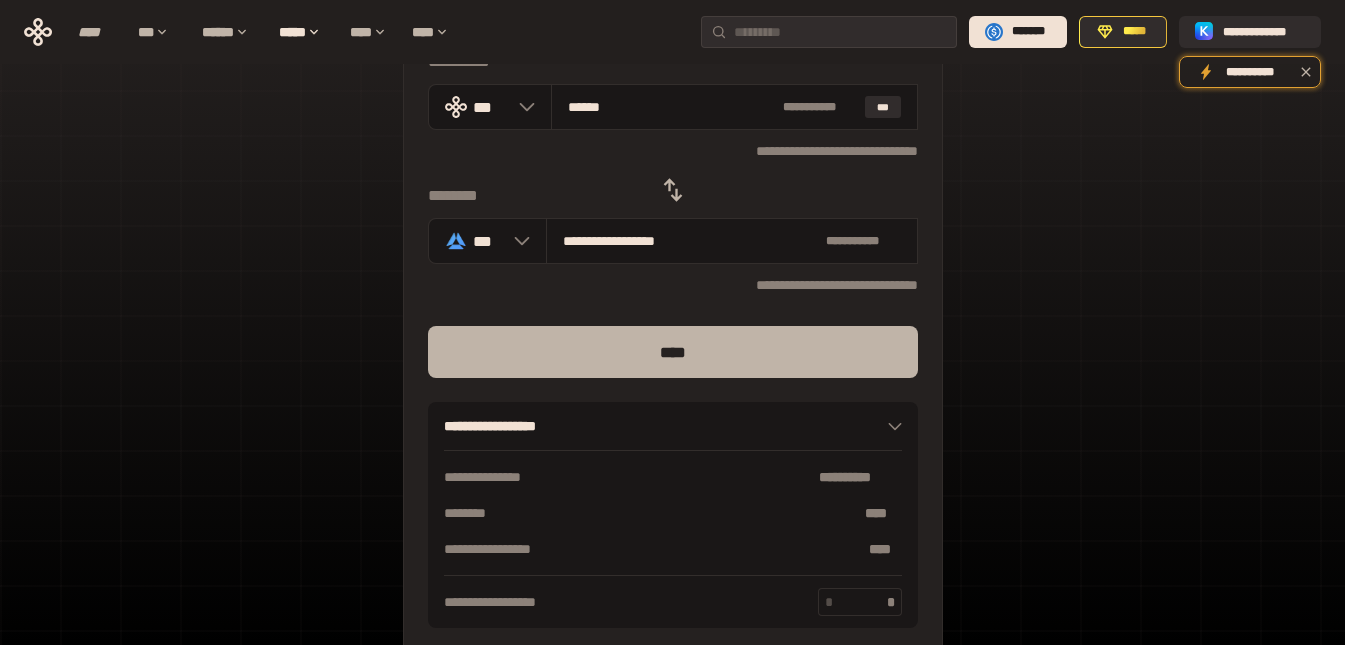 type on "******" 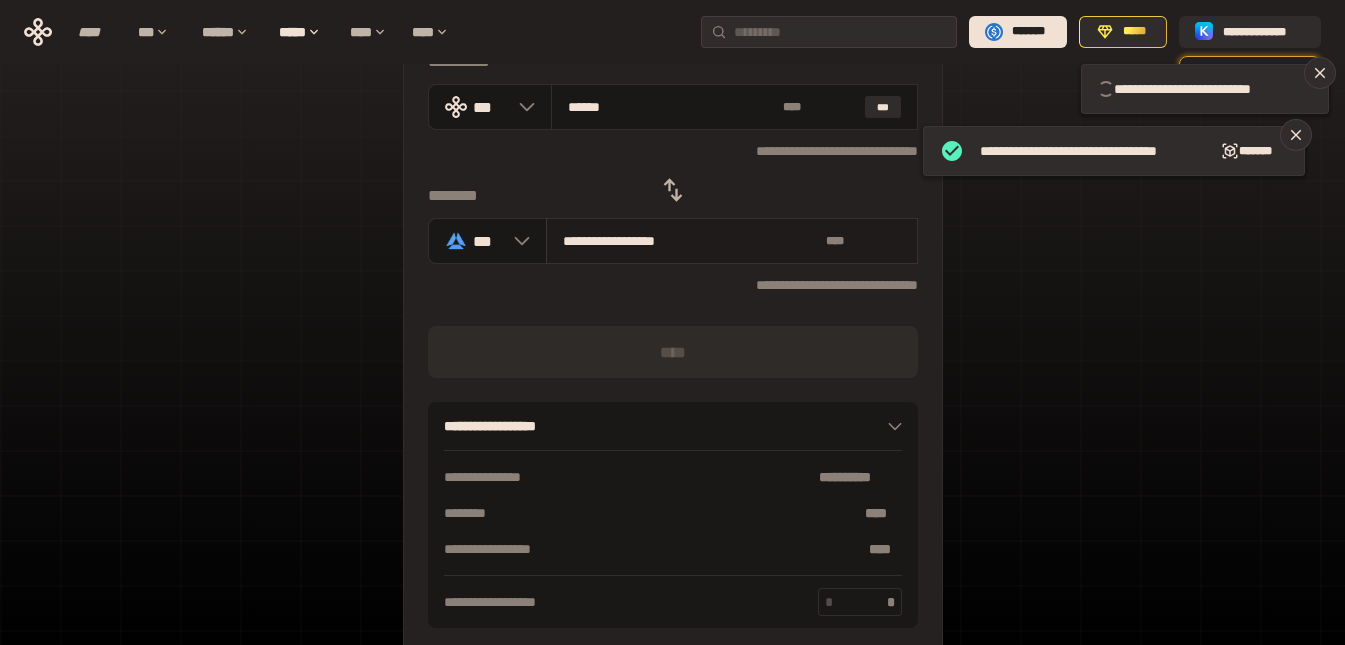 type 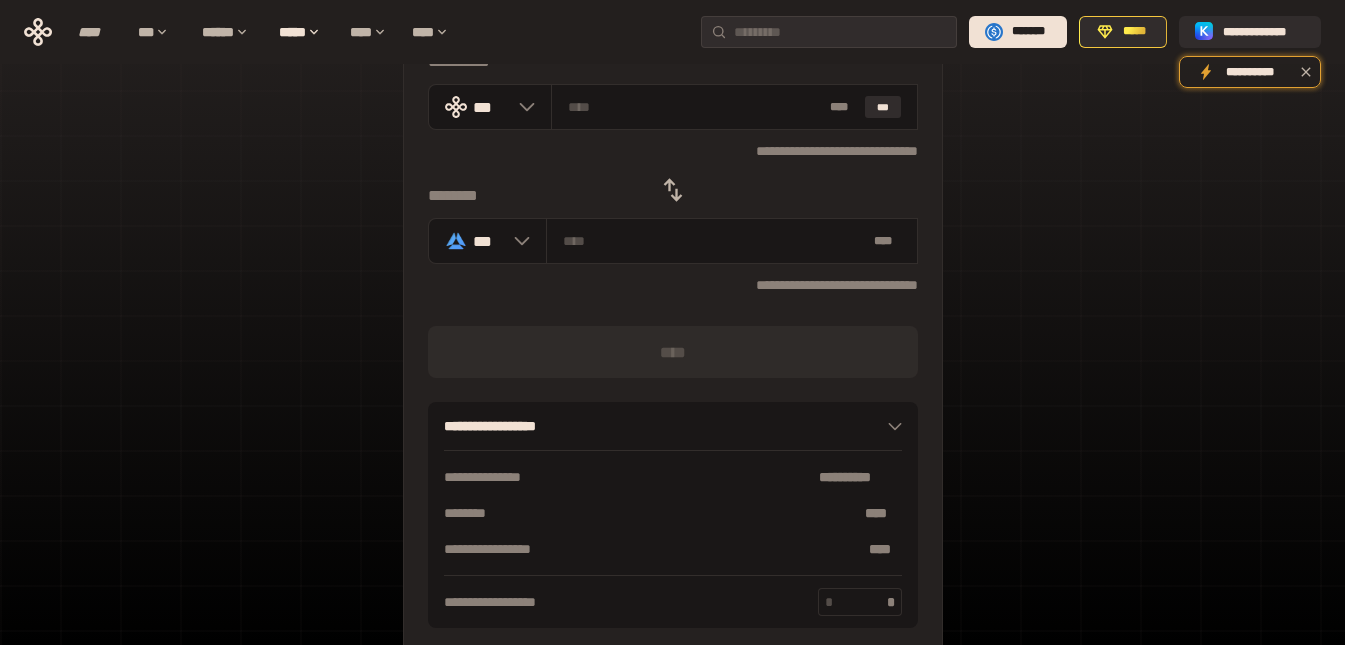 click 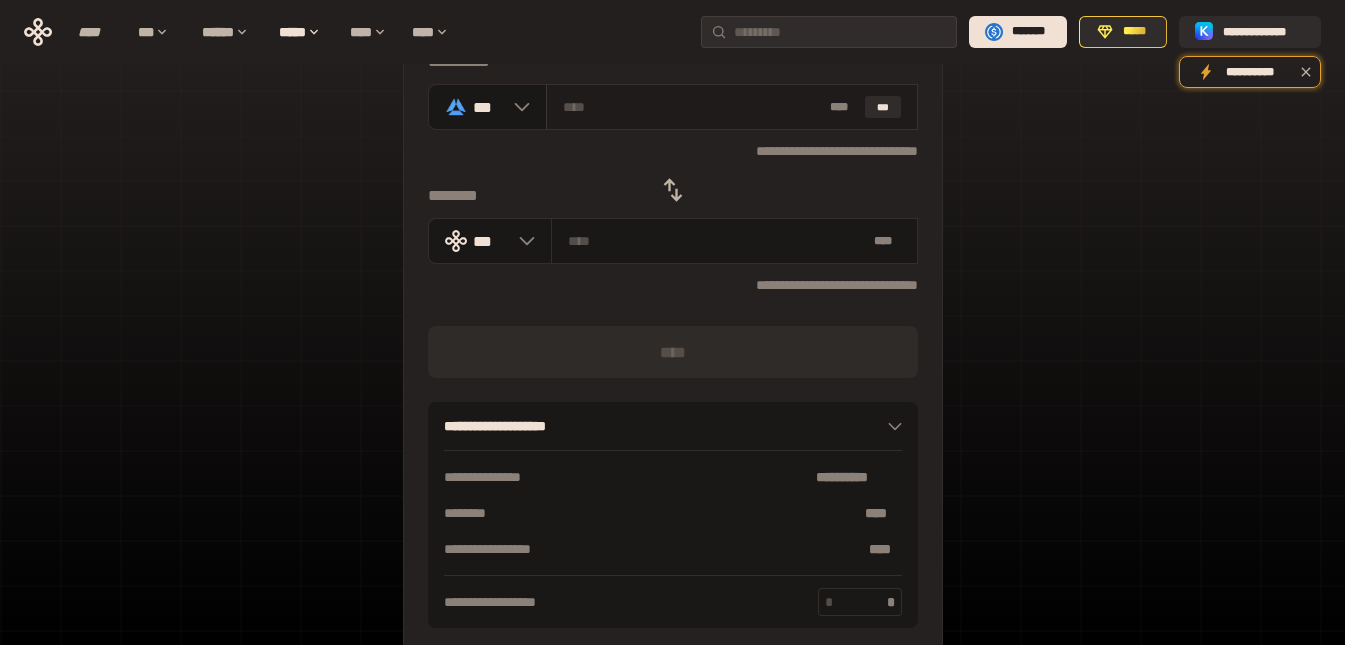 click at bounding box center (692, 107) 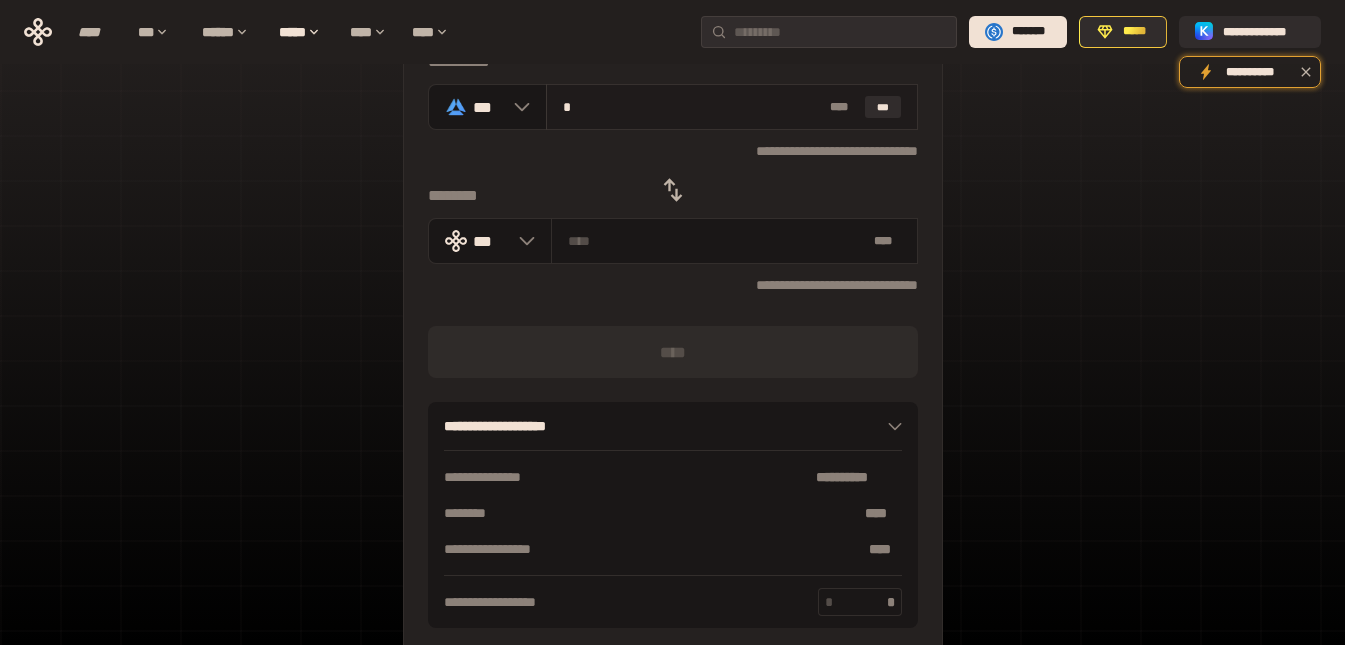 type on "**********" 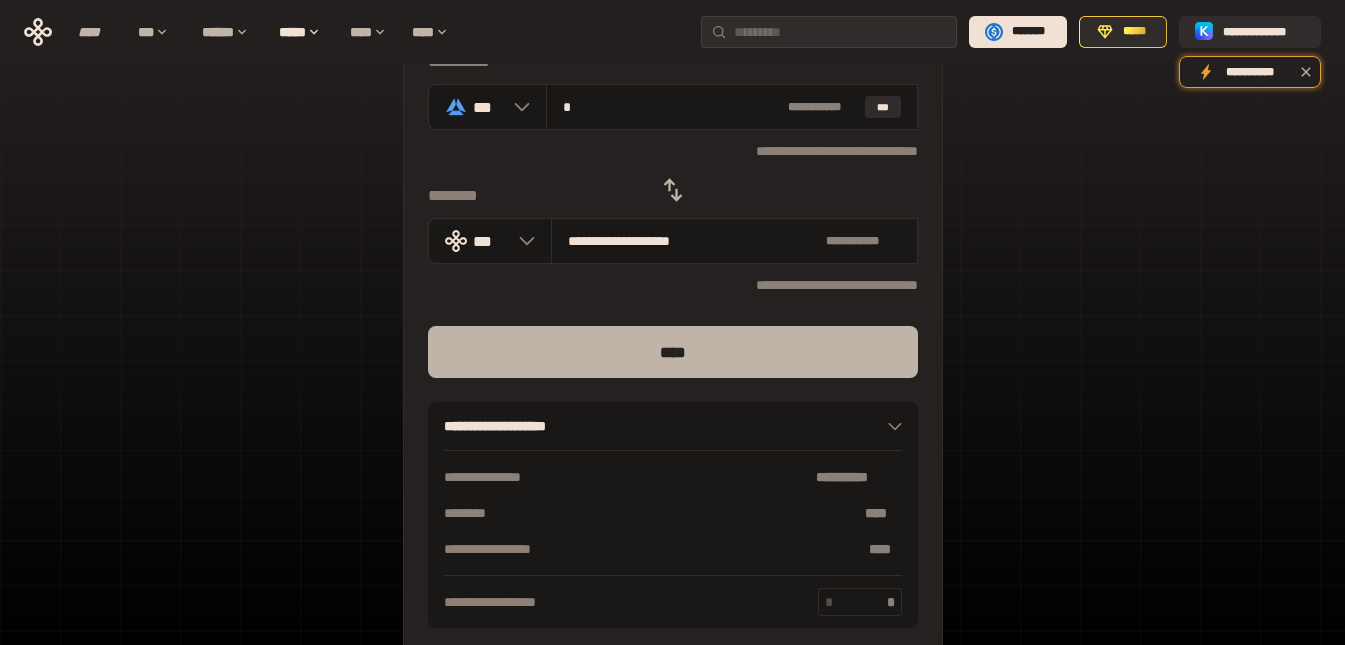 type on "*" 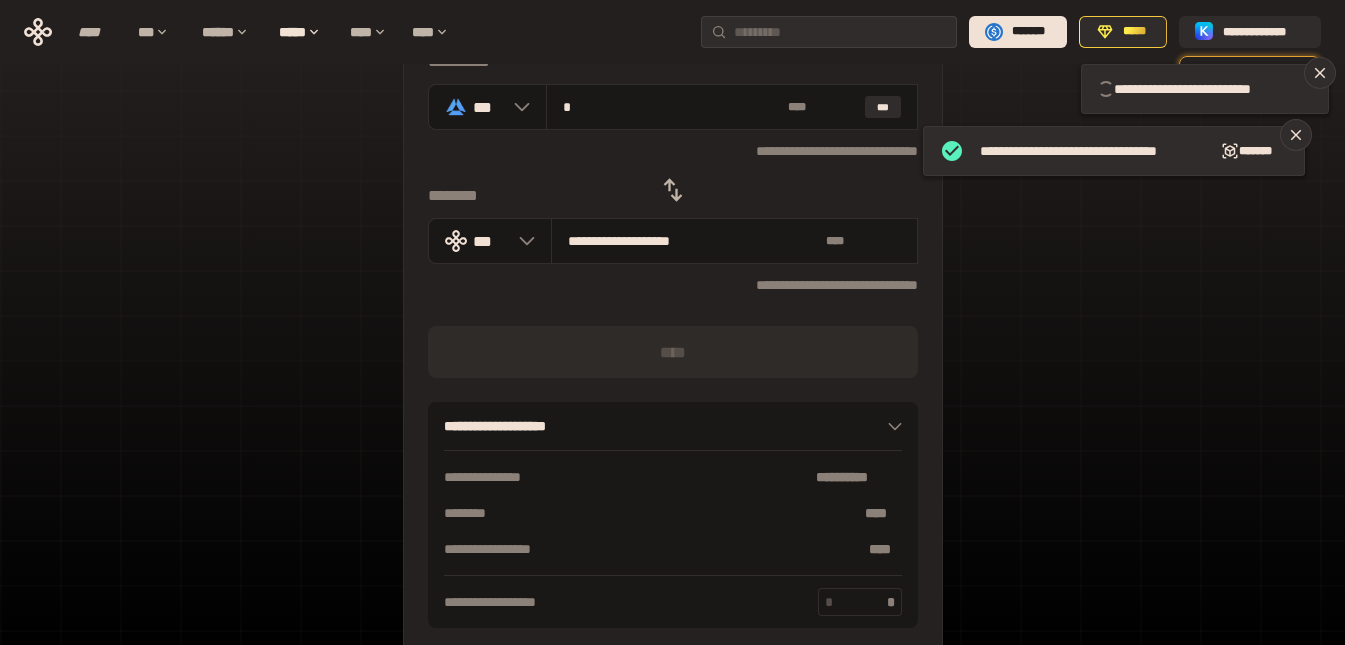 type 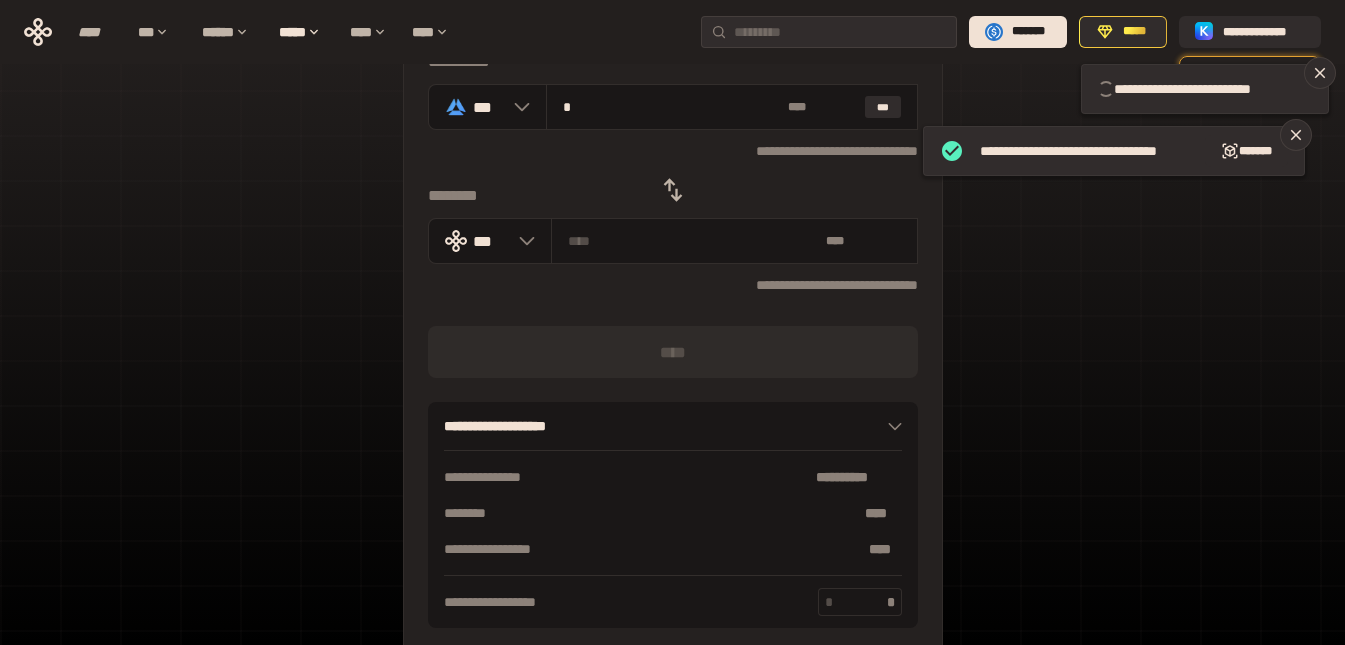 type 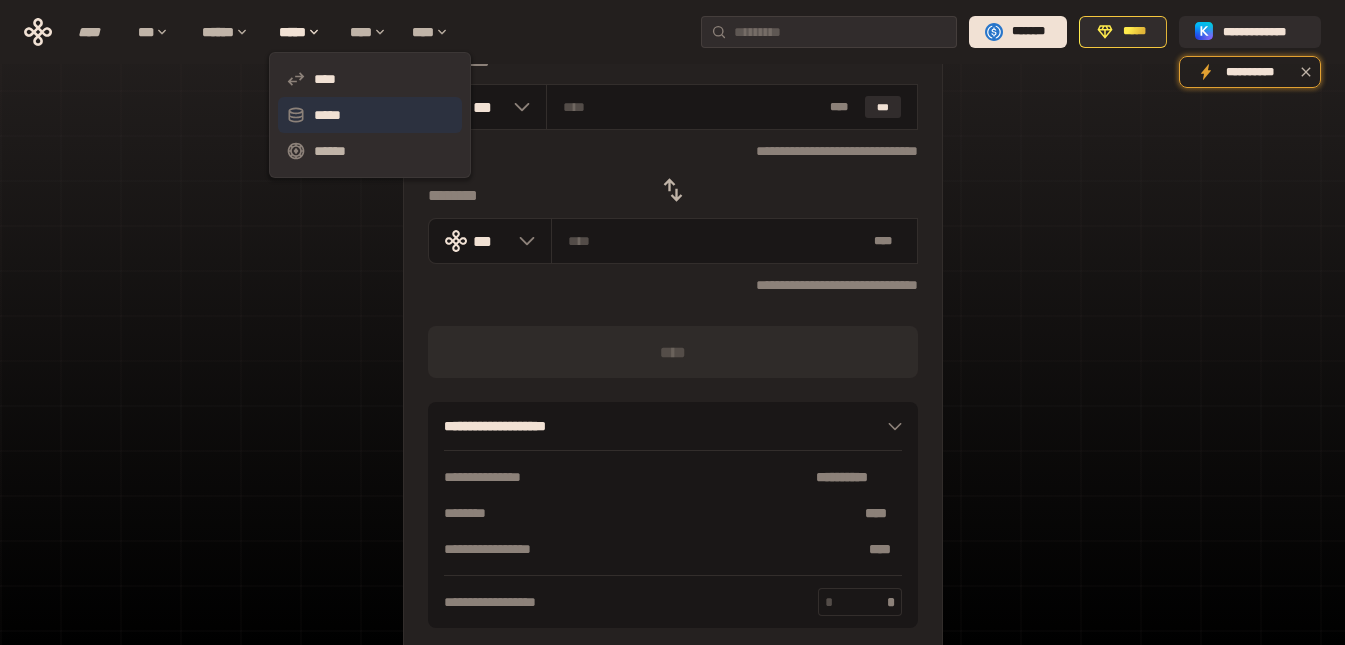 click on "*****" at bounding box center [370, 115] 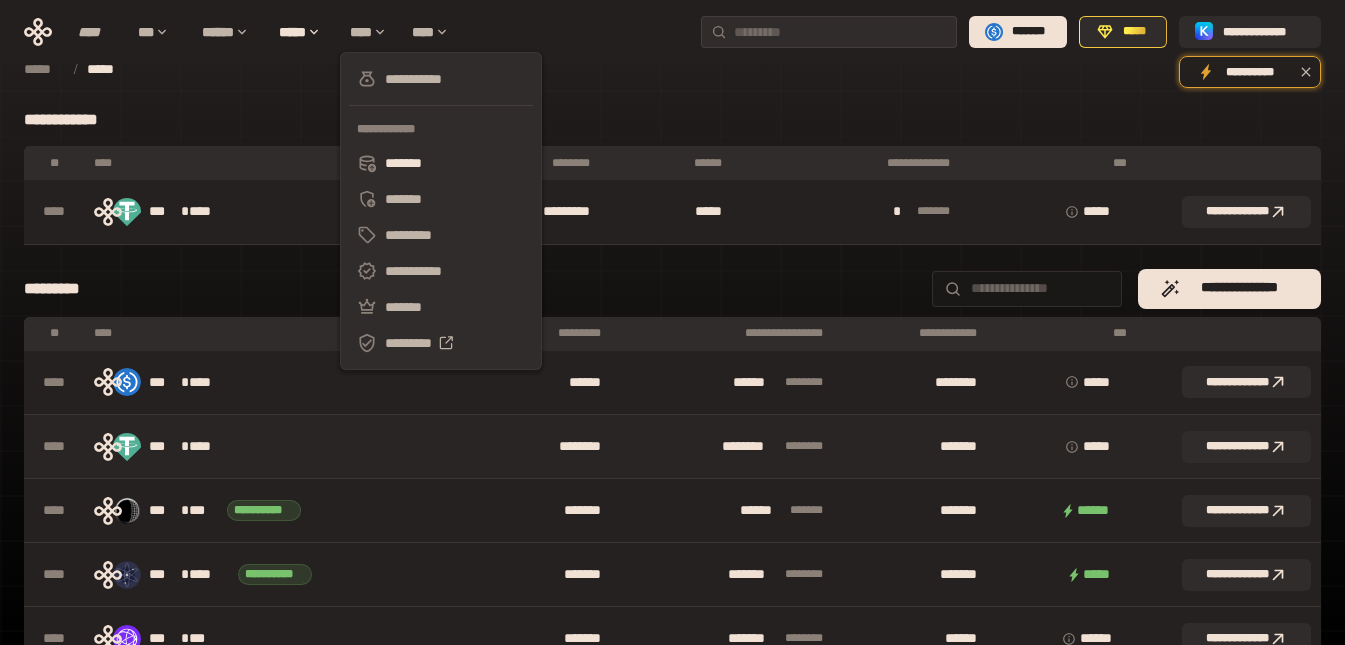 scroll, scrollTop: 0, scrollLeft: 0, axis: both 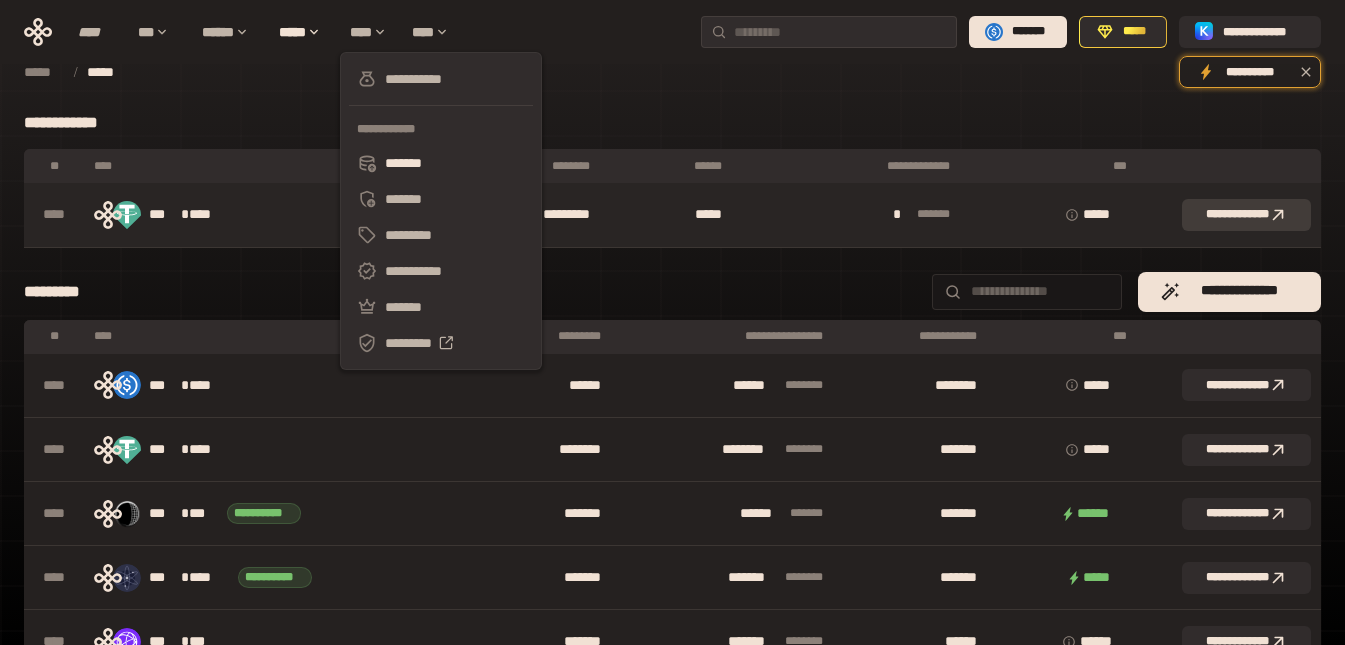 click on "**********" at bounding box center (1246, 215) 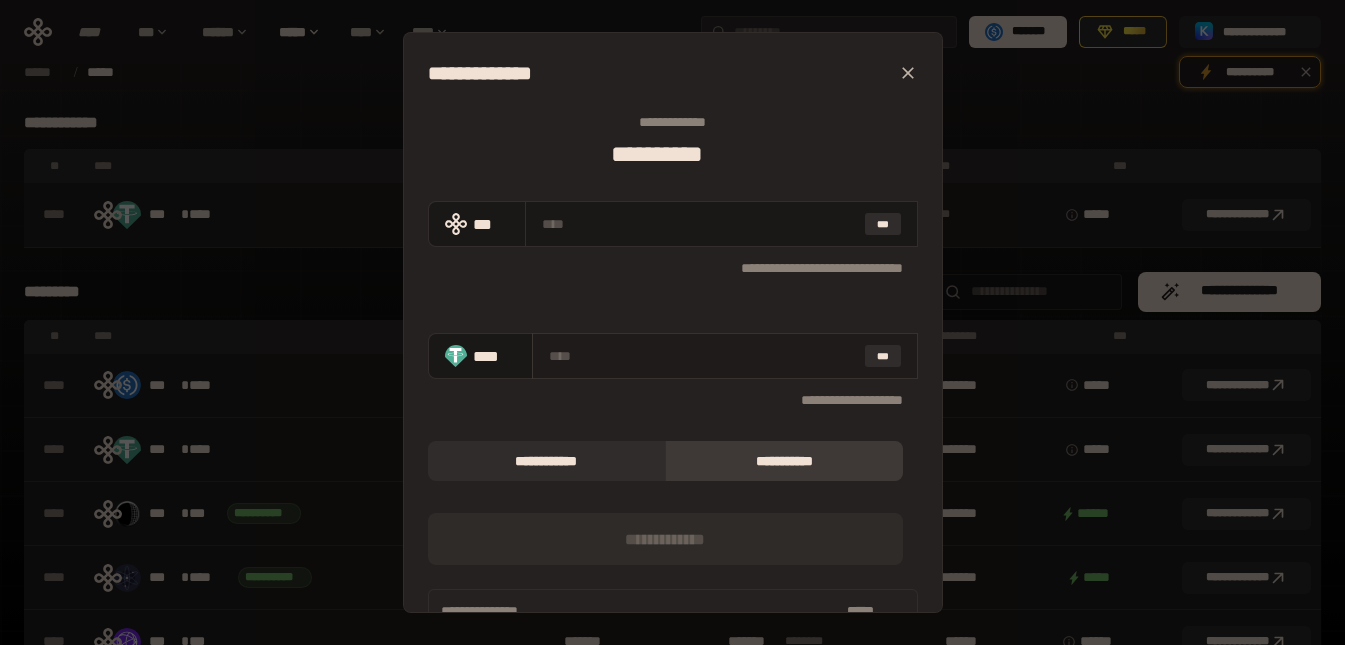 paste on "*****" 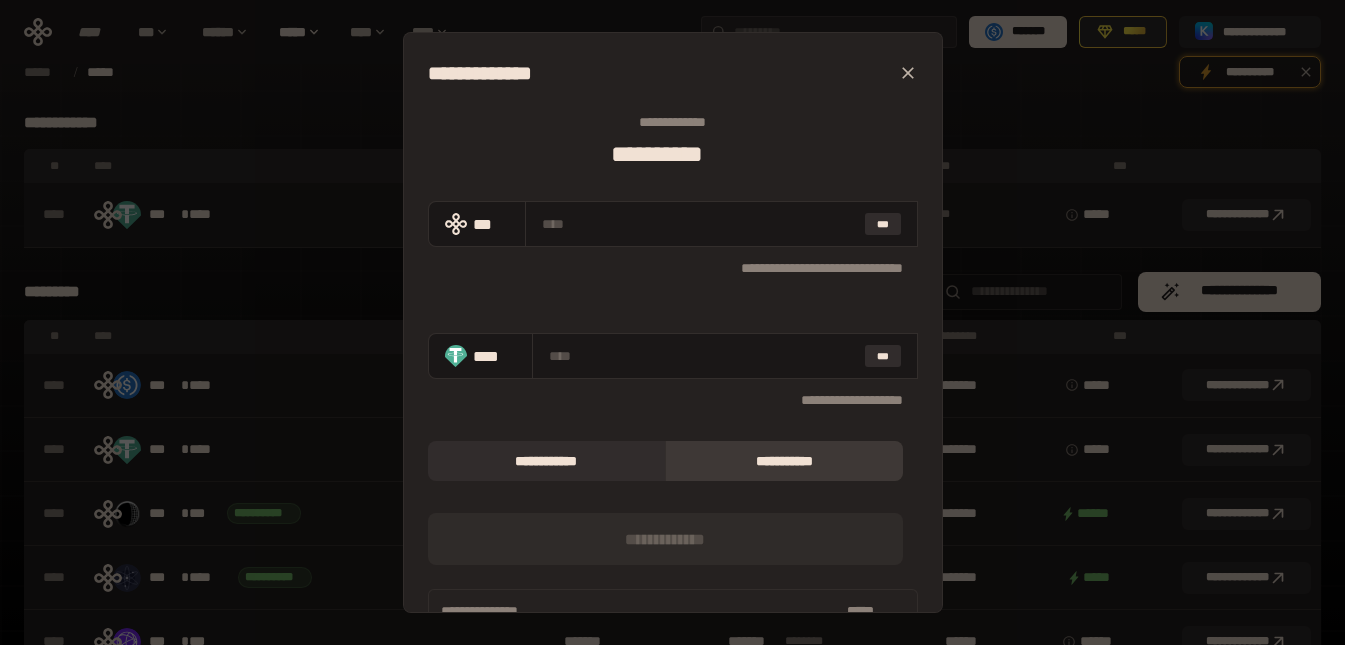 type on "*****" 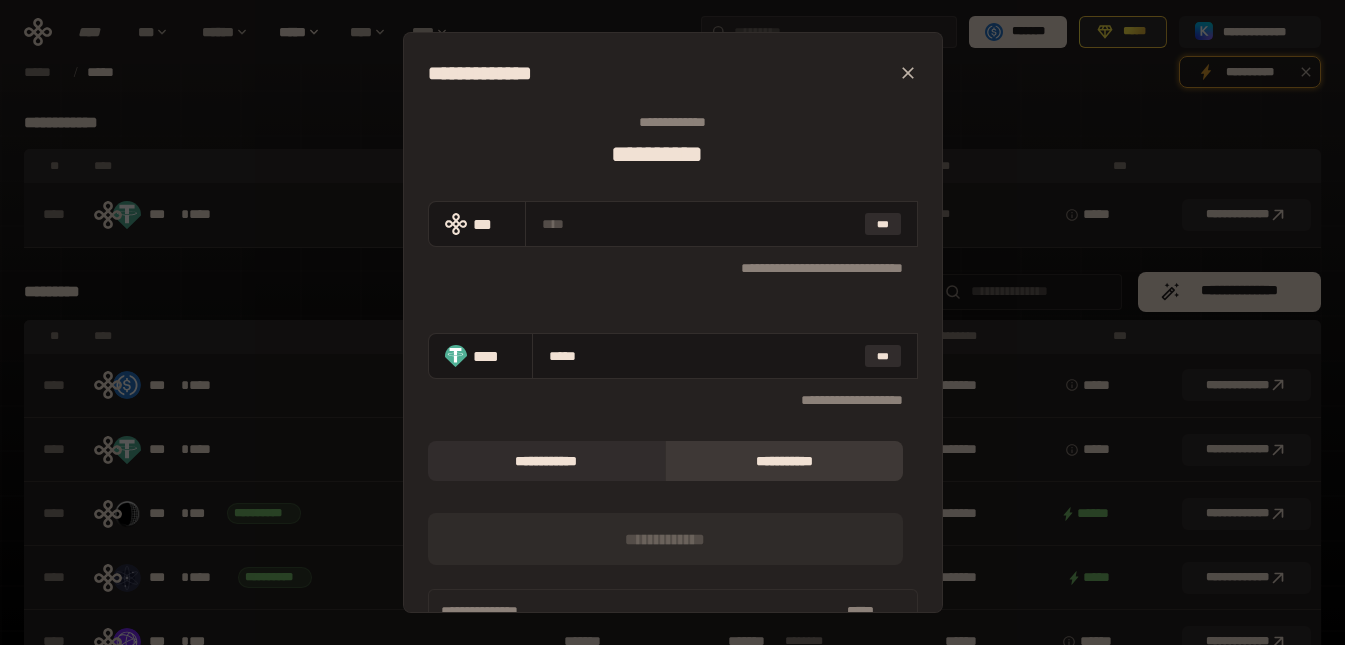 type on "**********" 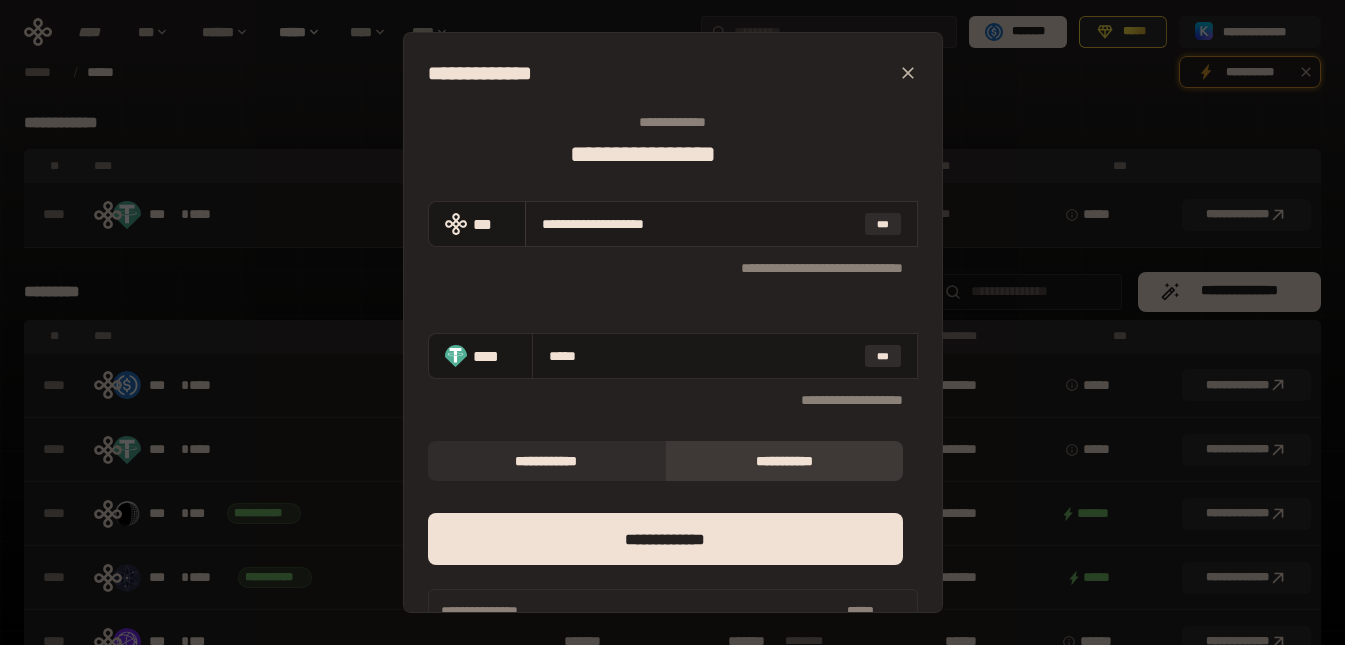 type on "*****" 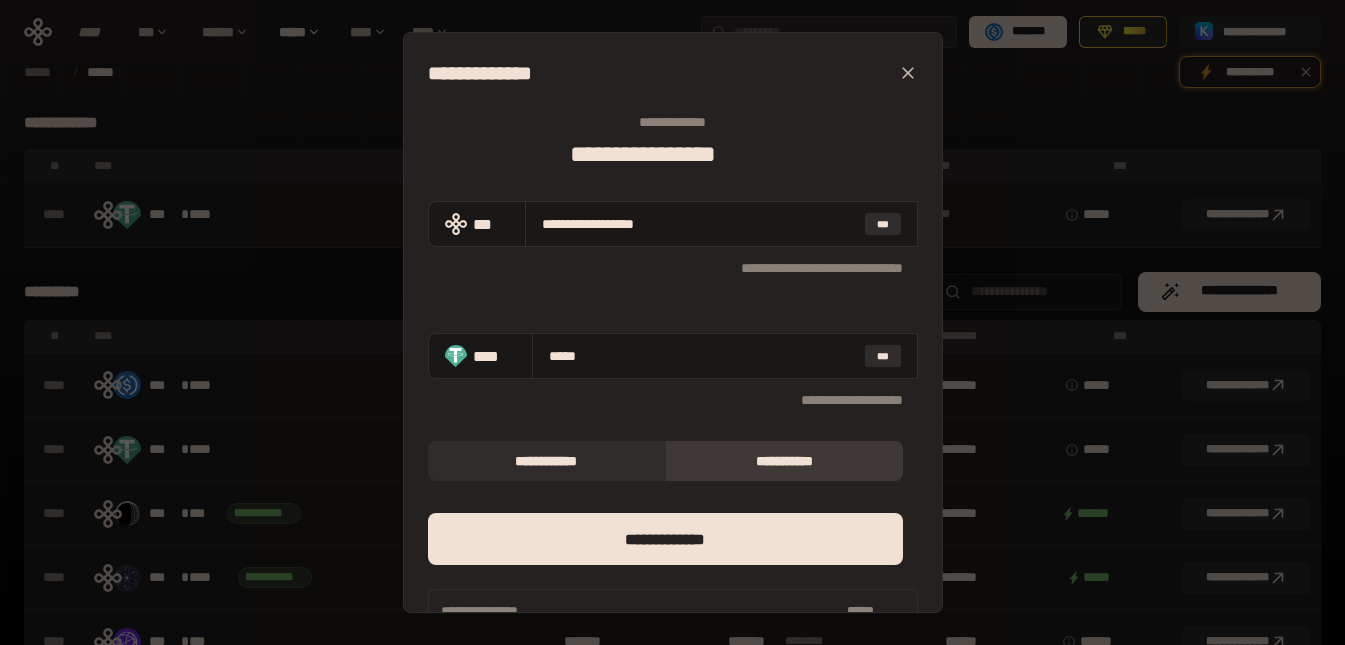 type on "**********" 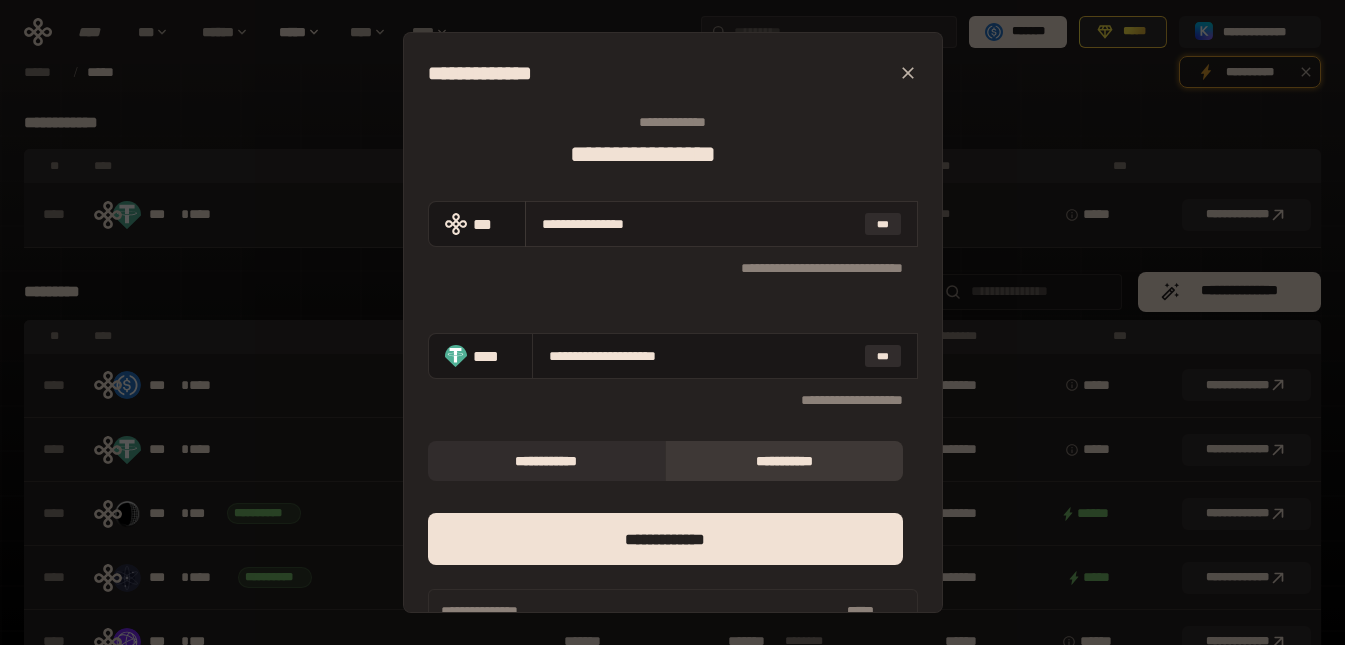 type on "**********" 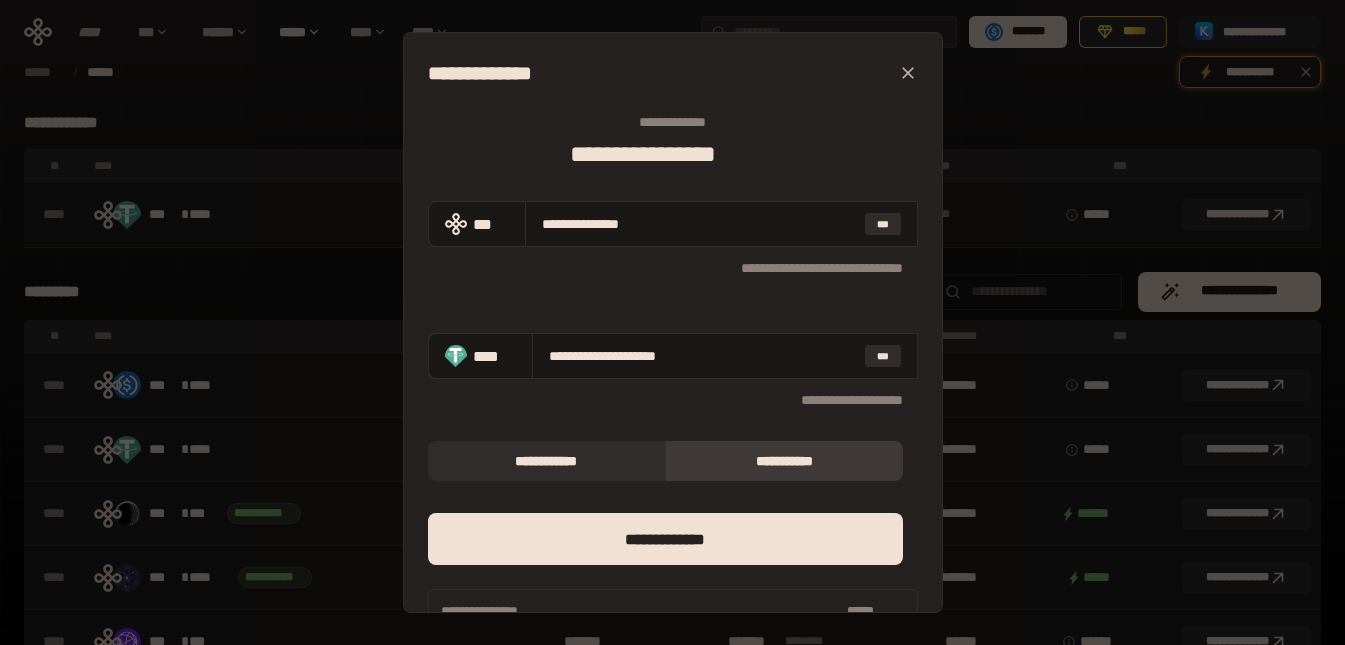type on "**********" 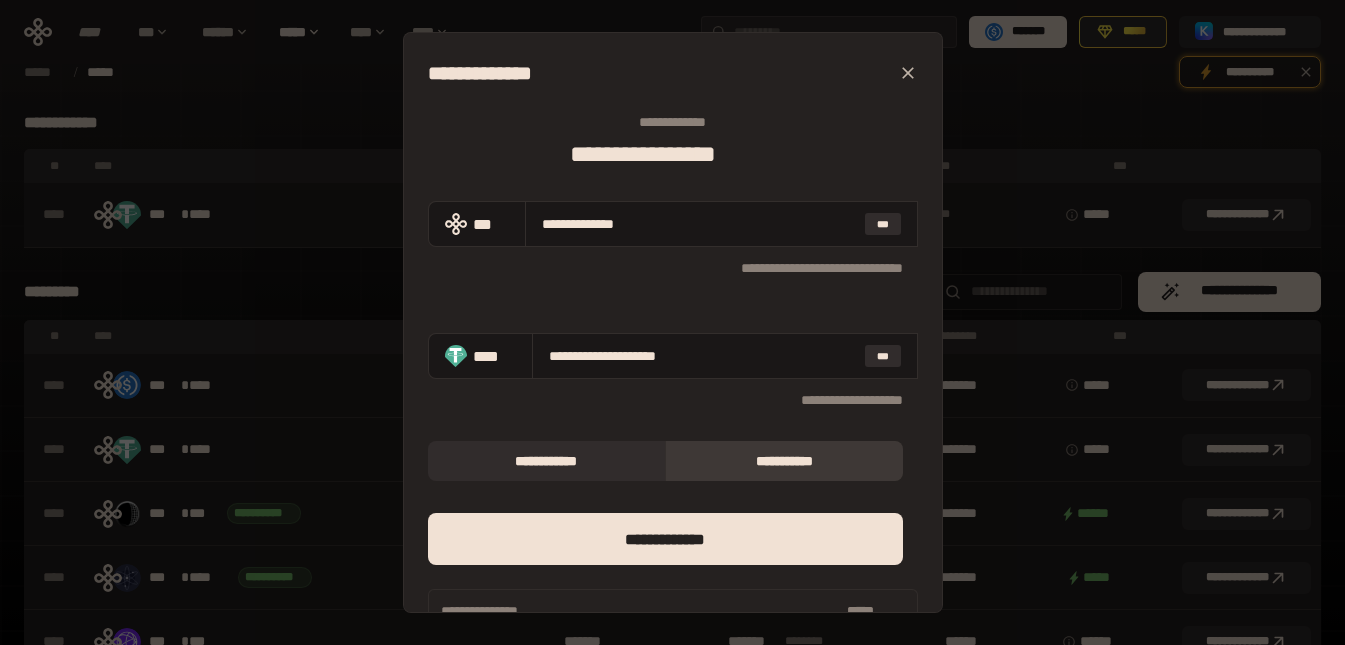 type on "**********" 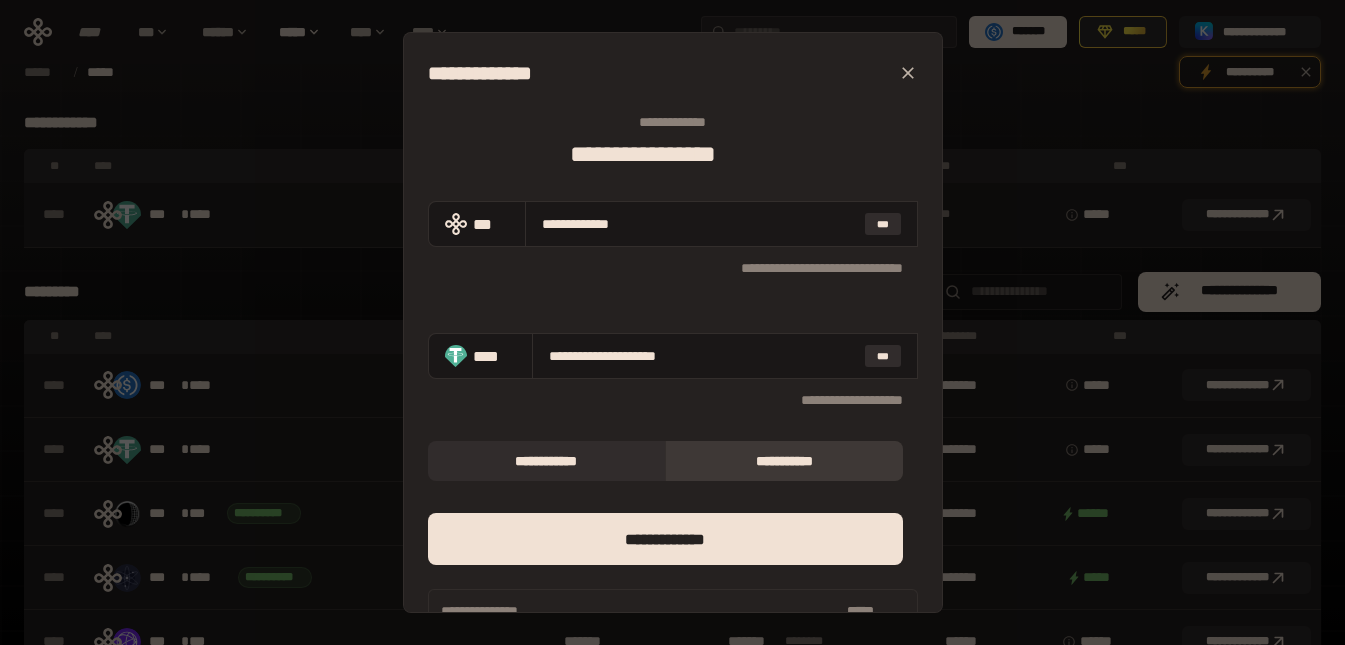 type on "**********" 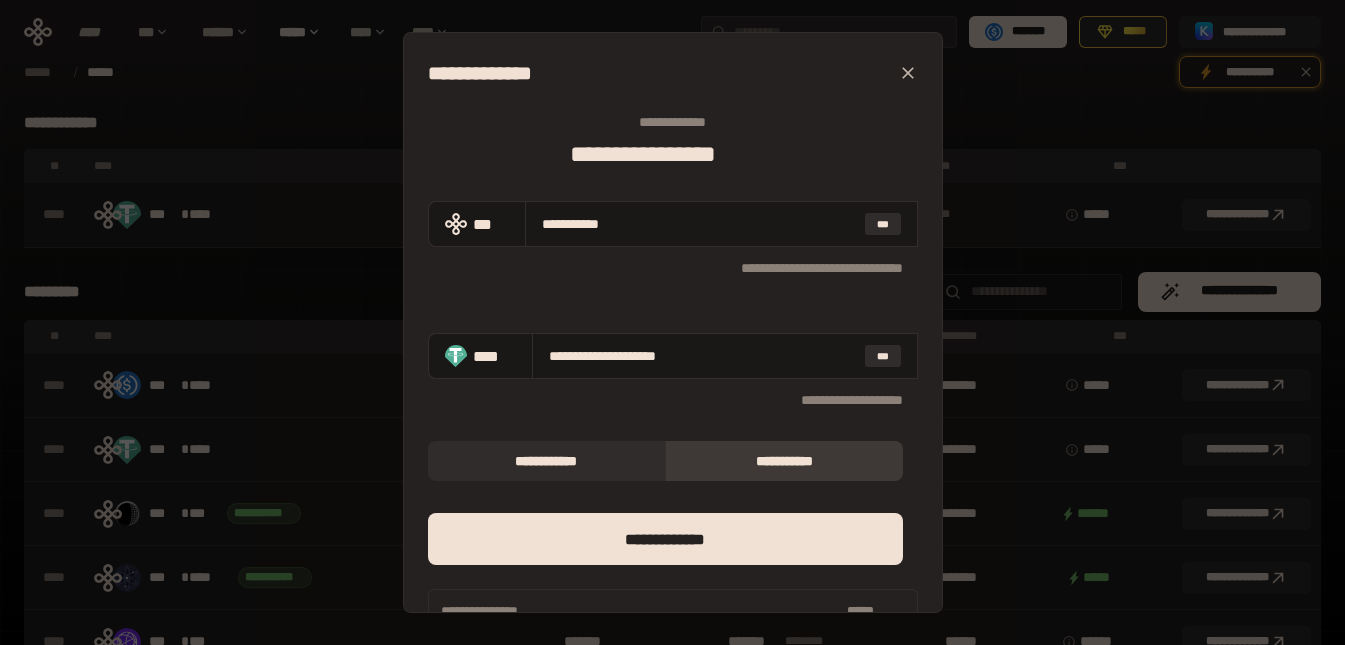type on "**********" 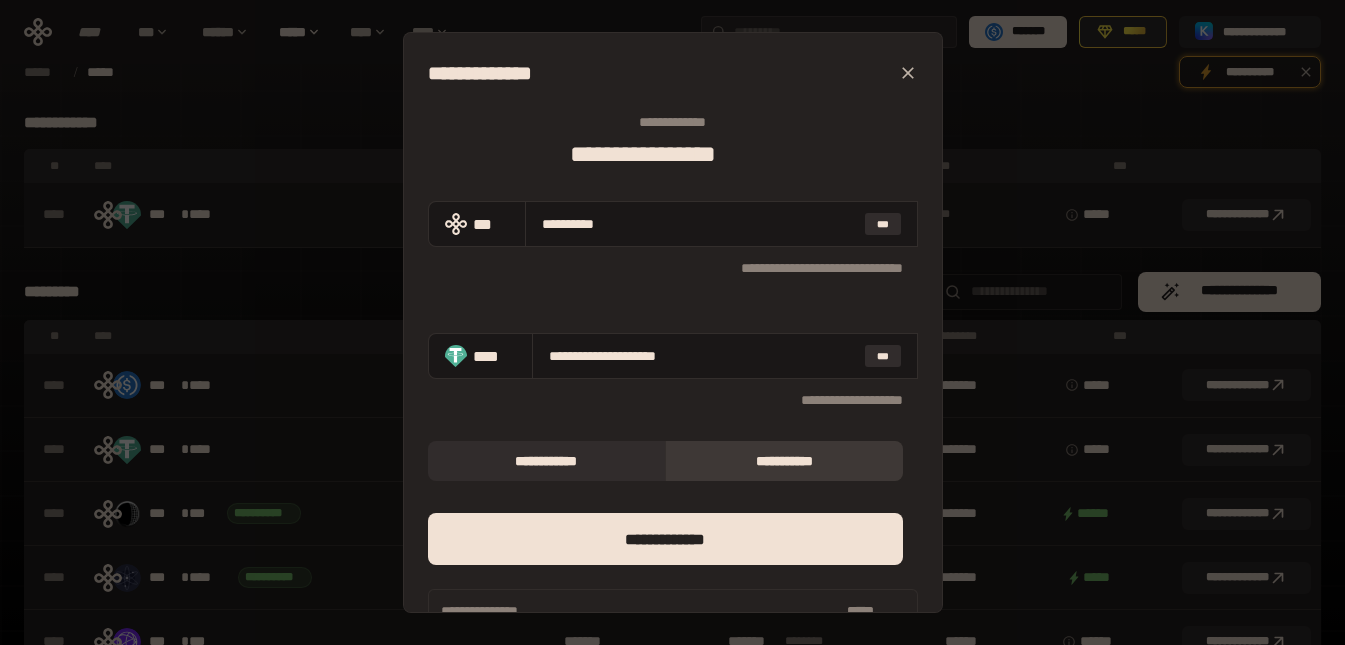 type on "**********" 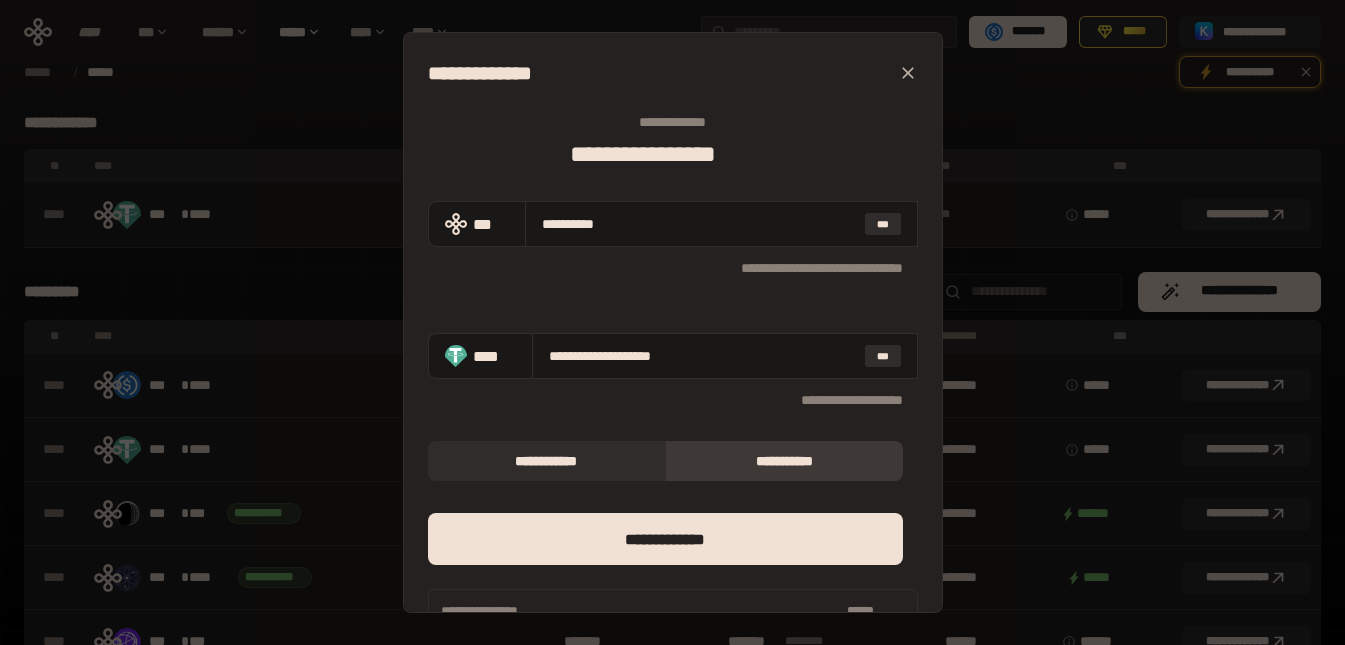 type on "*********" 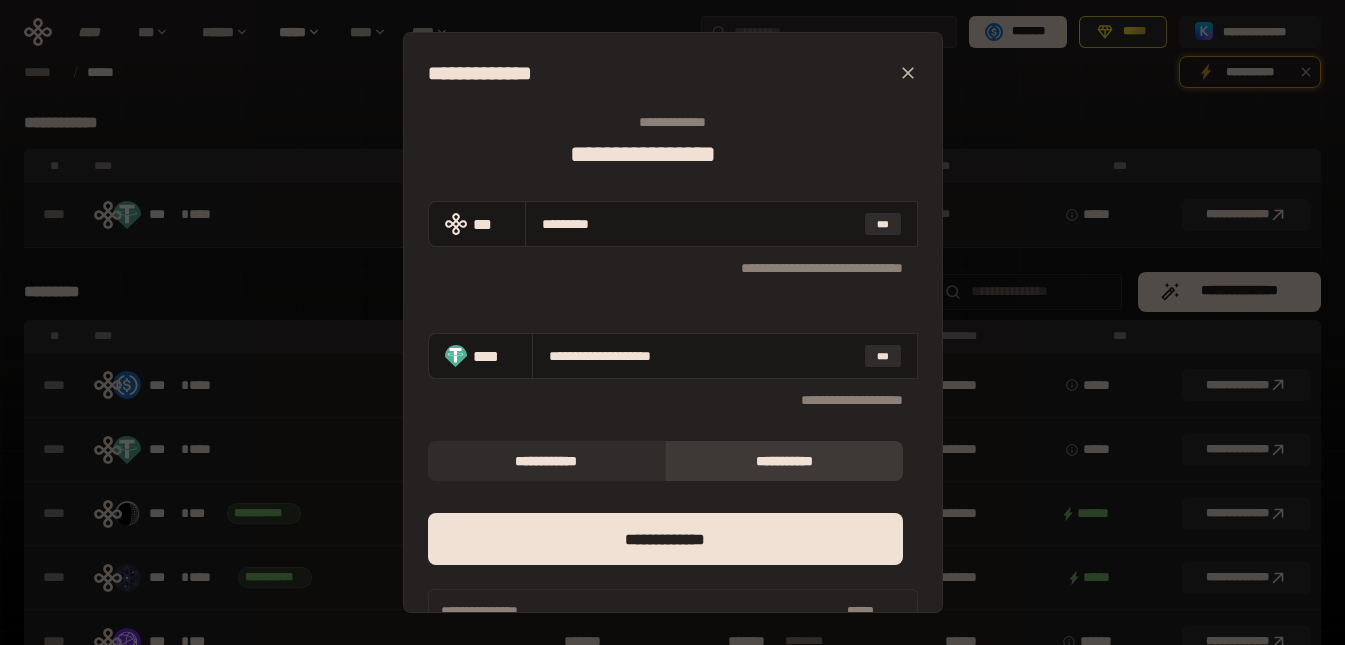 type on "**********" 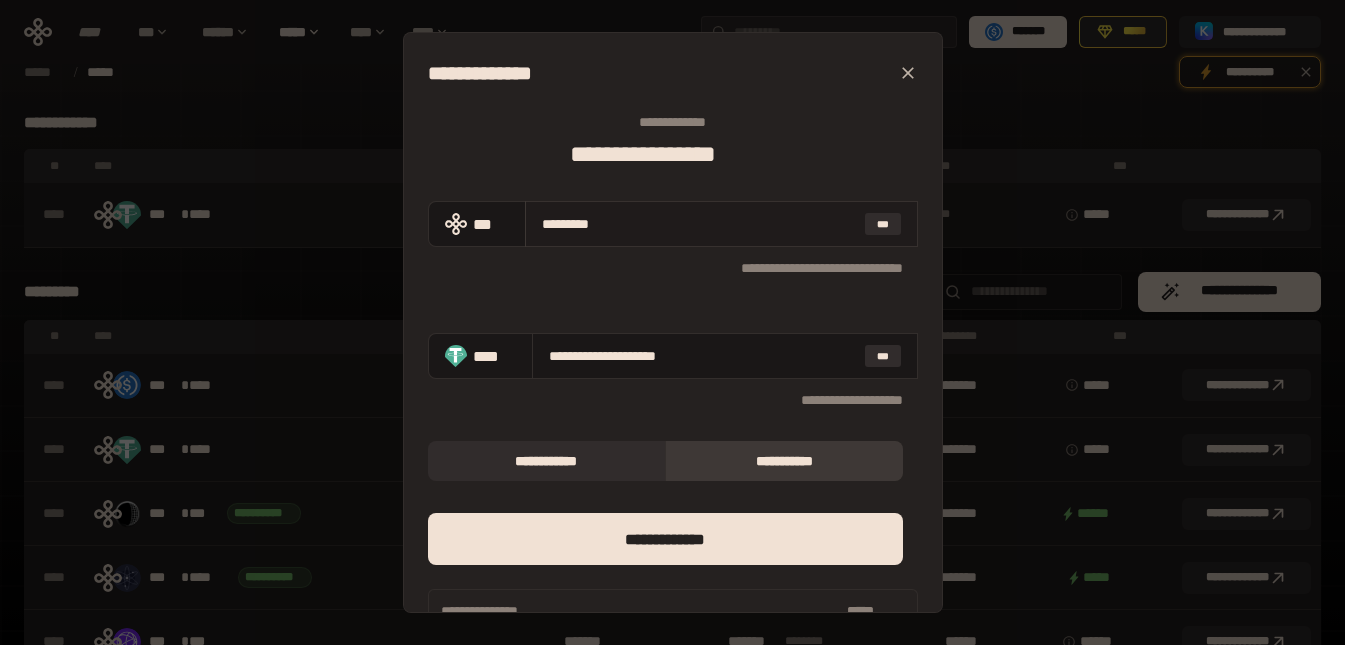 click on "*********" at bounding box center (699, 224) 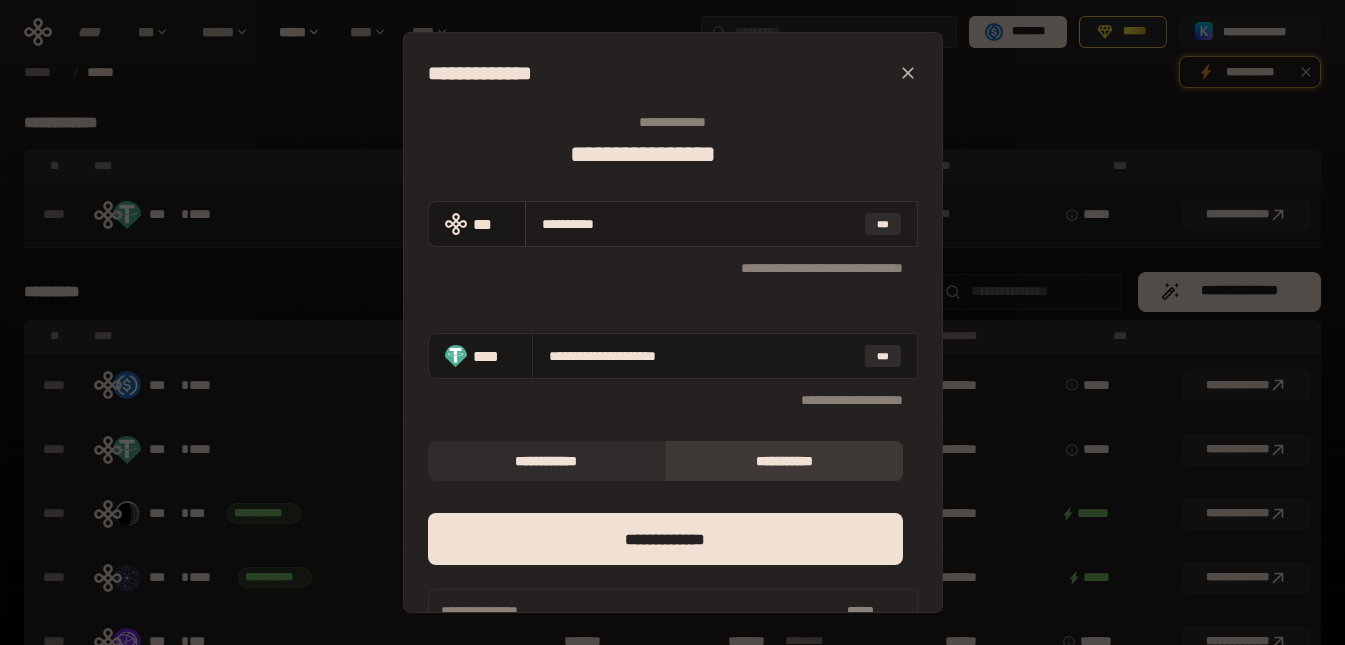 type on "**********" 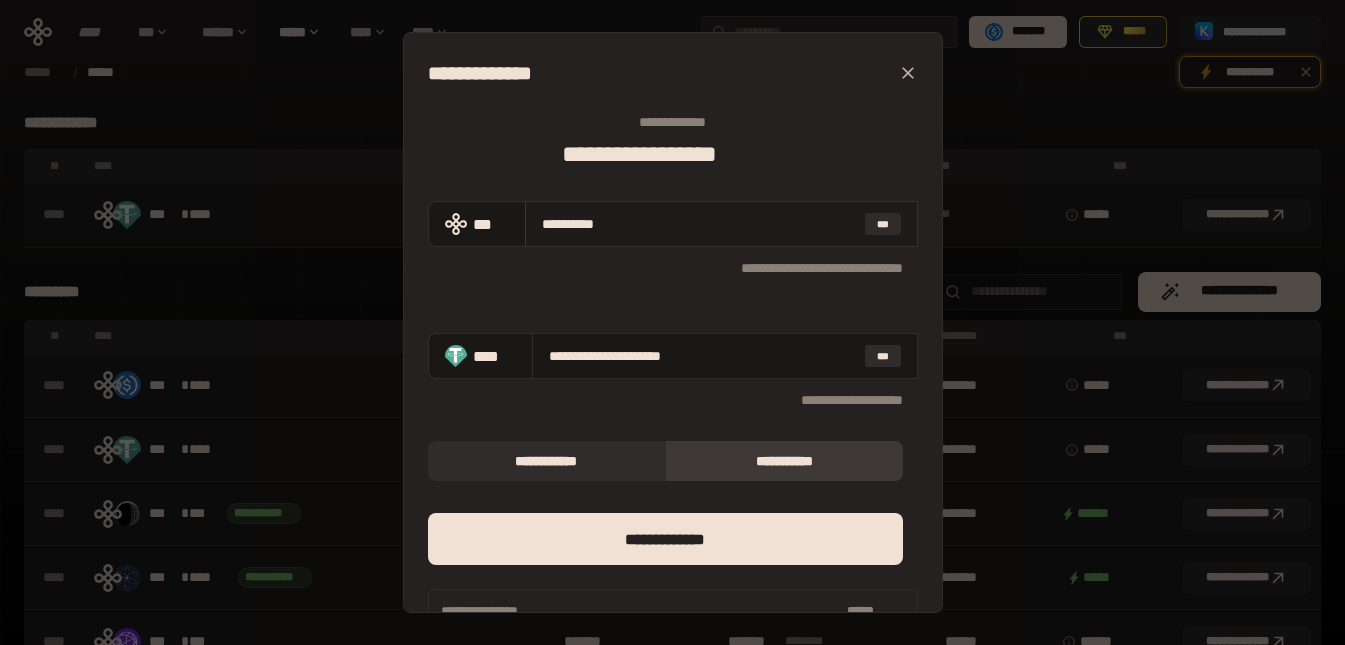 type on "**********" 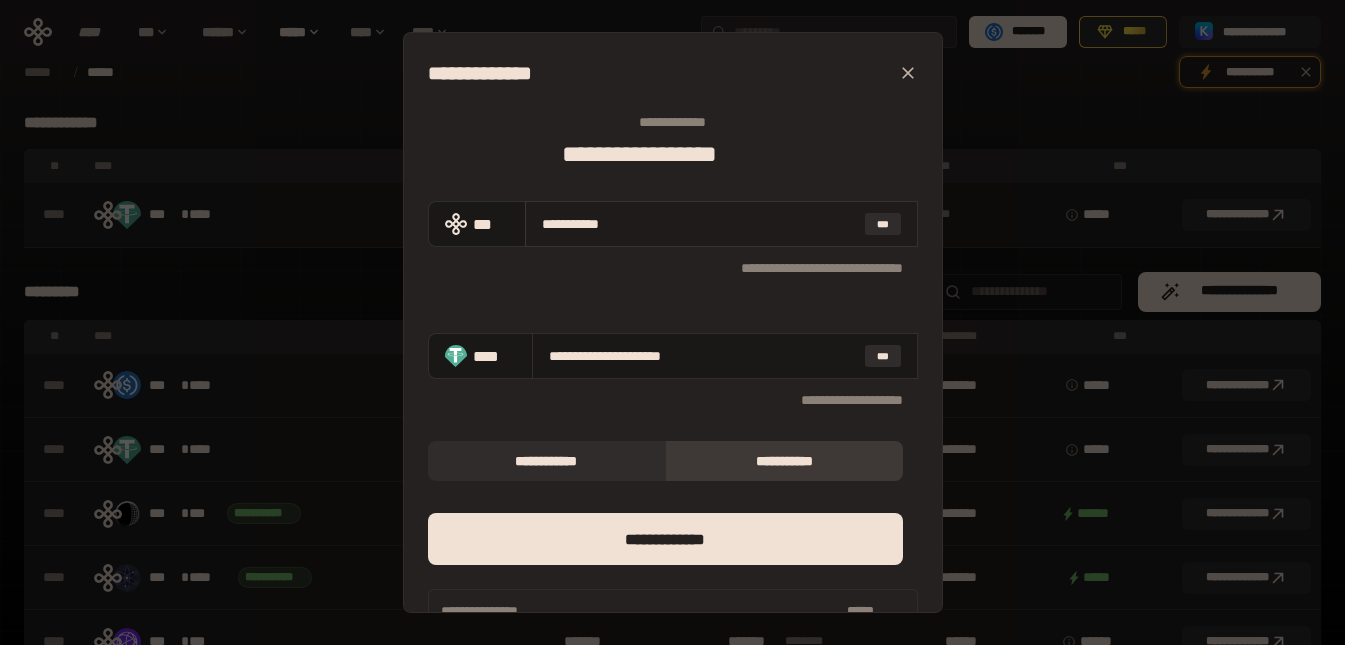 type on "**********" 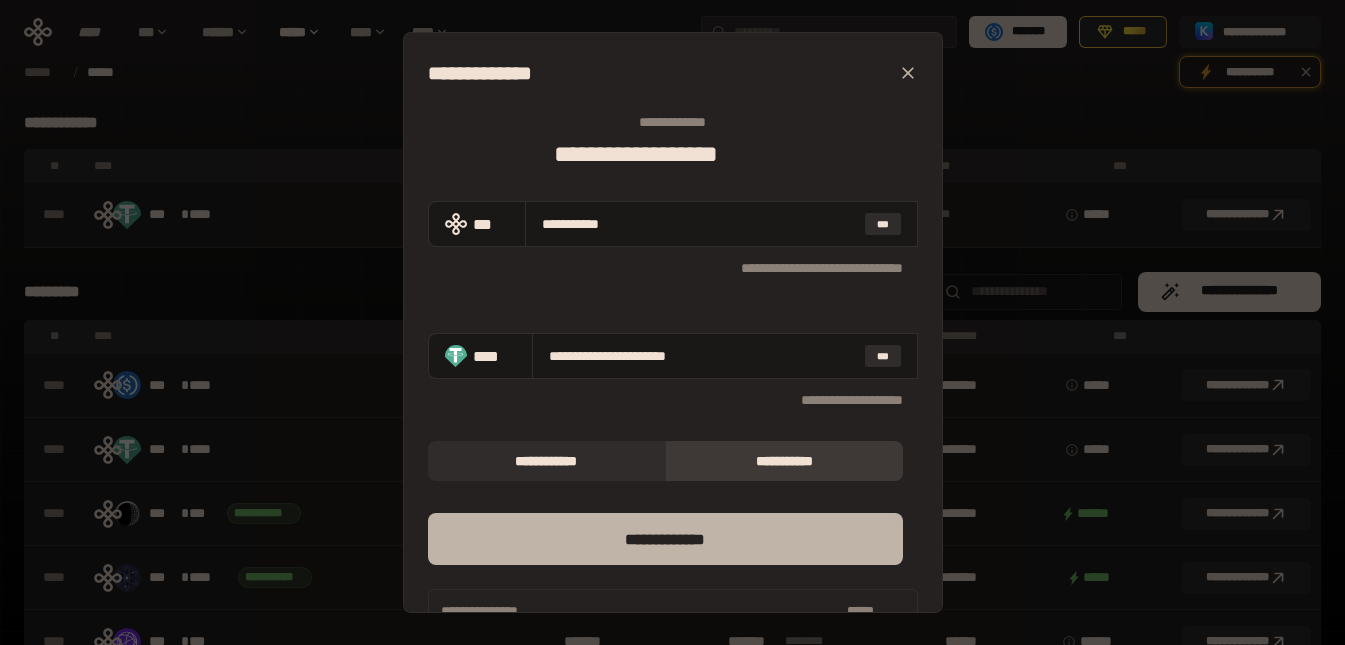 type on "**********" 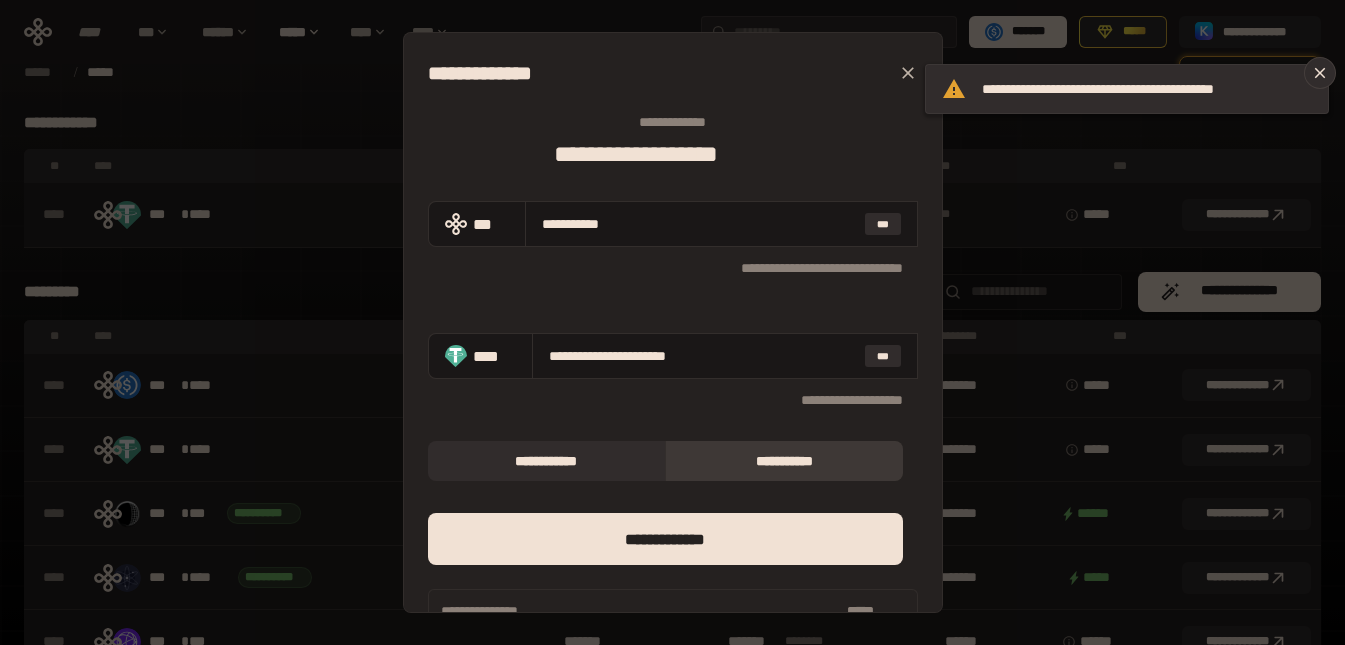 click 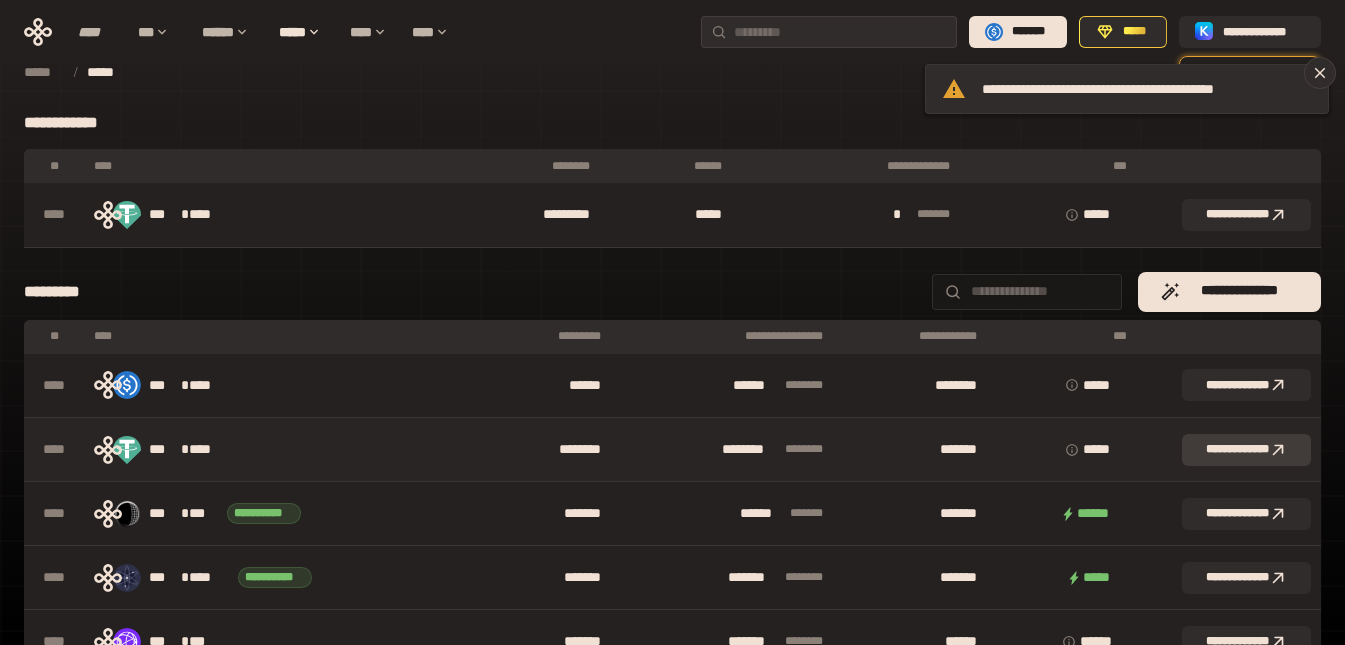 click on "**********" at bounding box center (1246, 450) 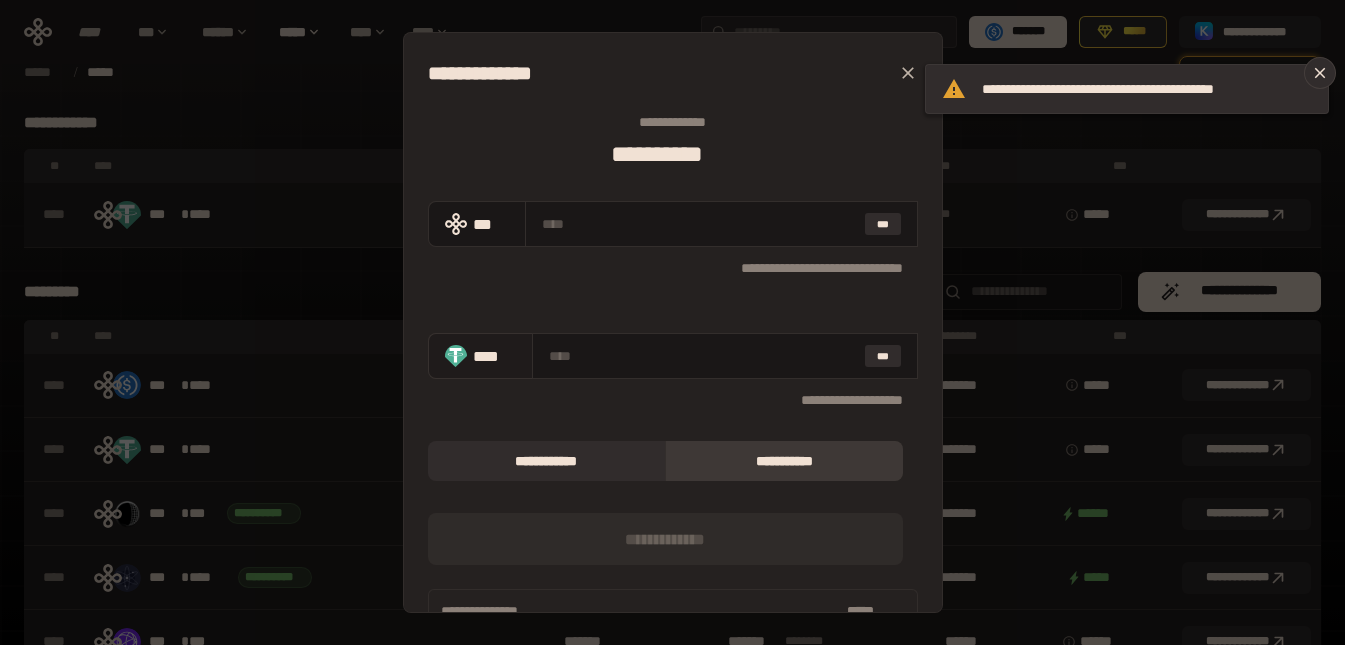 click on "****" at bounding box center (495, 356) 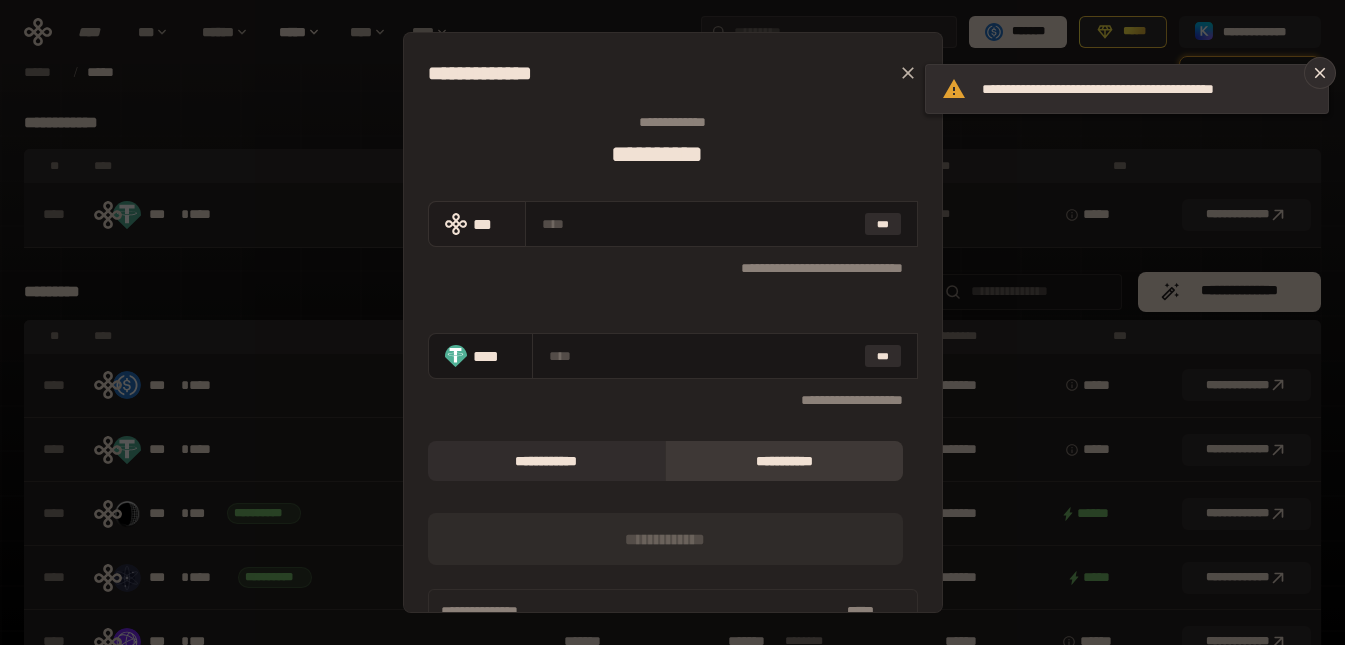 click on "***" at bounding box center [491, 224] 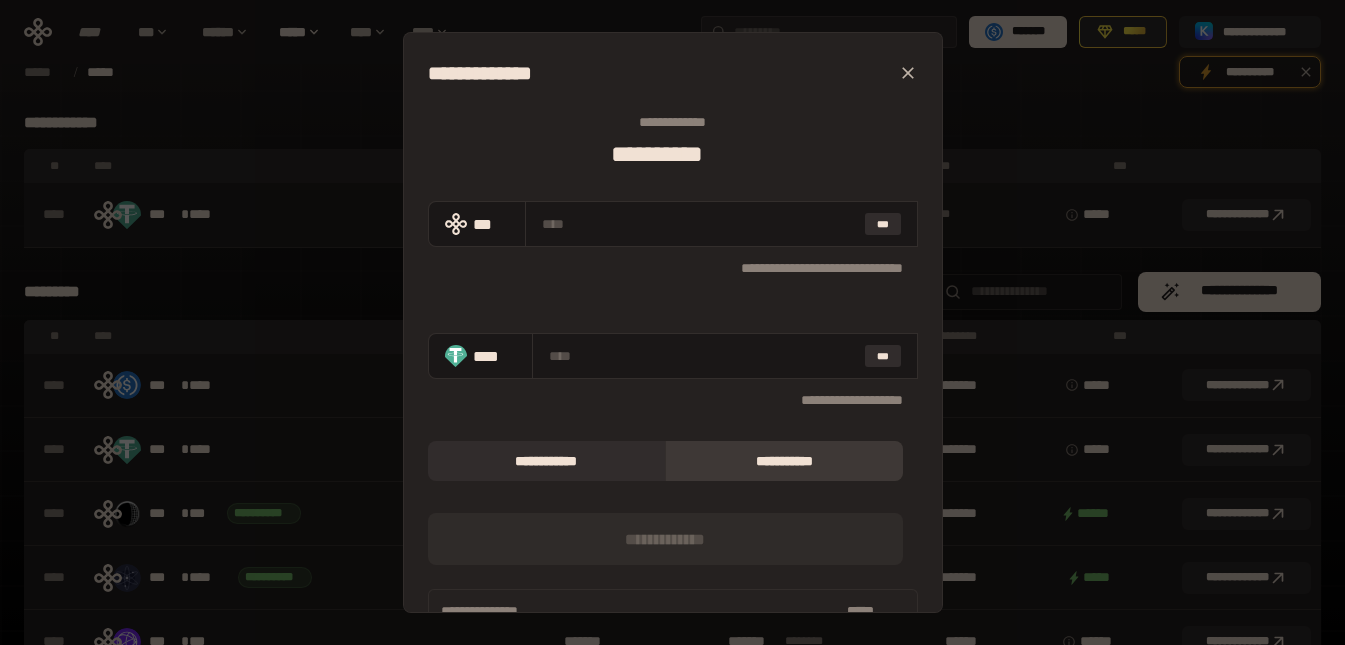 click 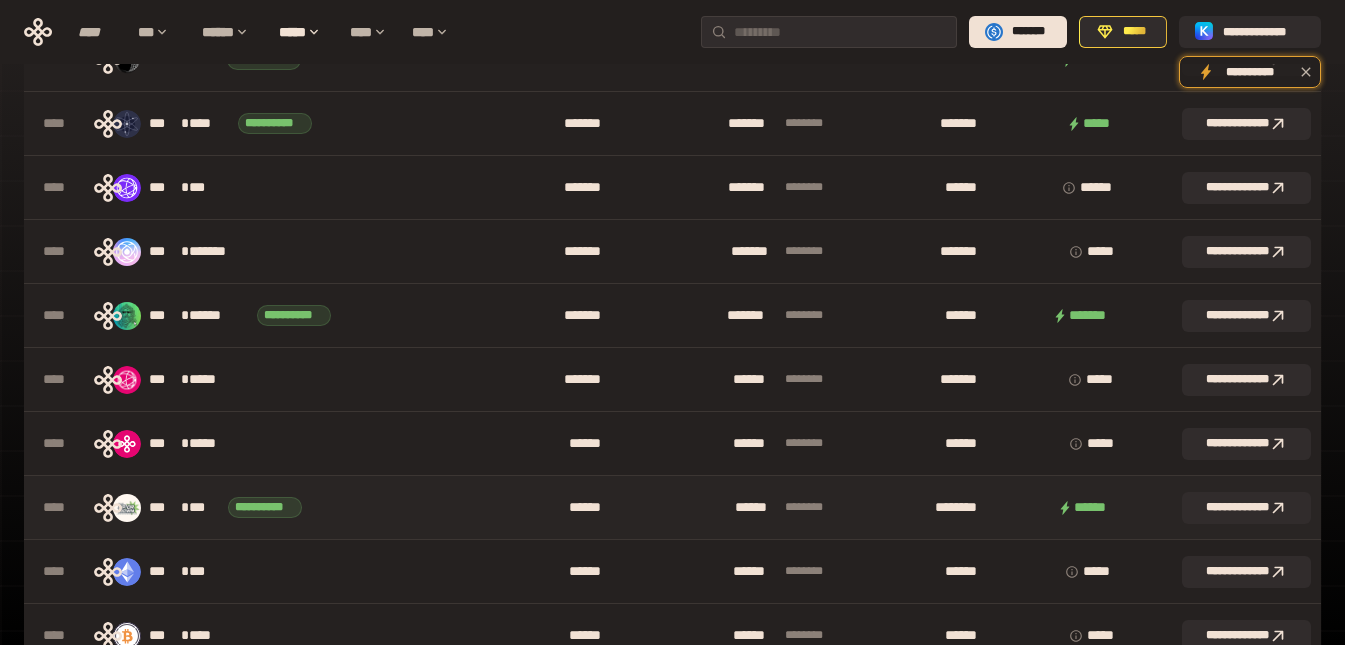scroll, scrollTop: 500, scrollLeft: 0, axis: vertical 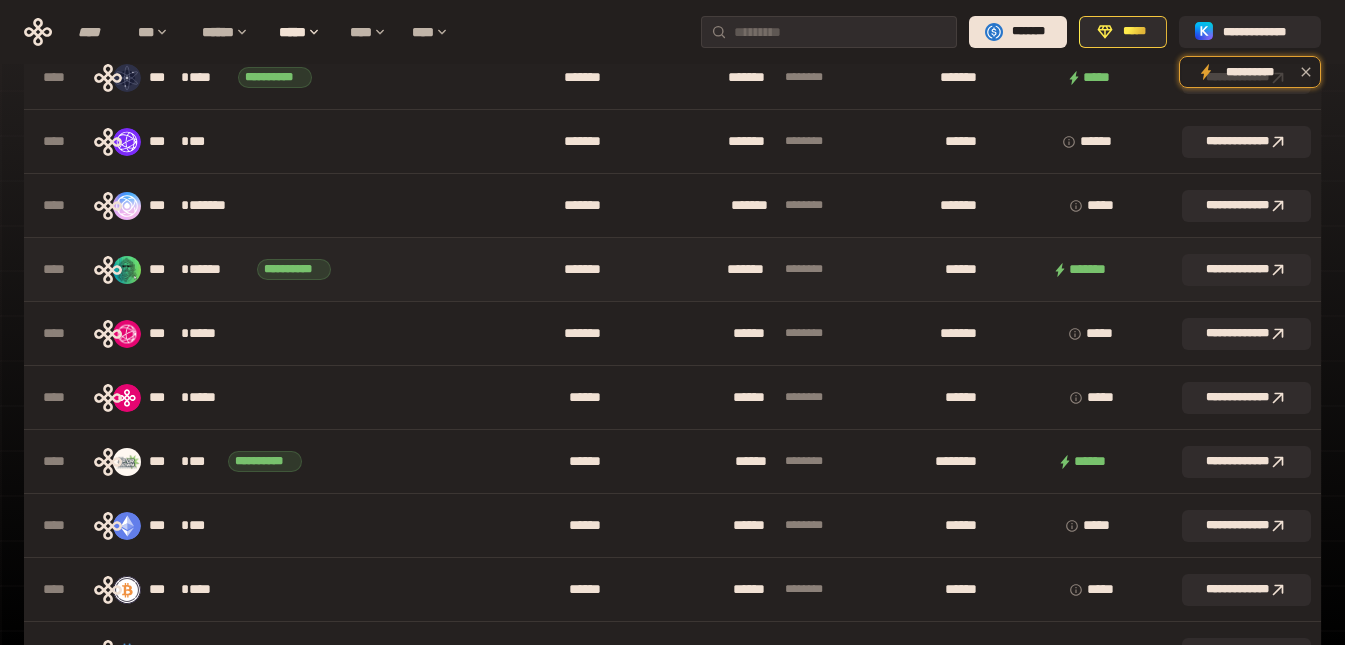 click on "******" at bounding box center [219, 270] 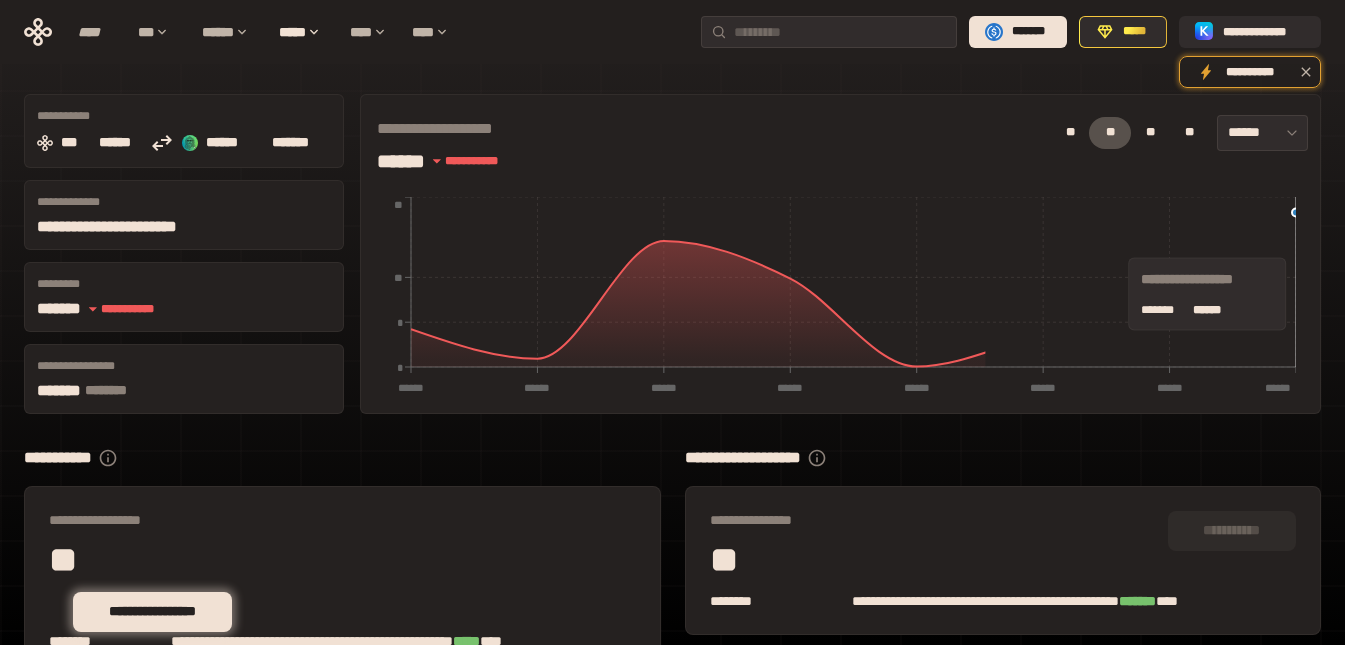 scroll, scrollTop: 0, scrollLeft: 0, axis: both 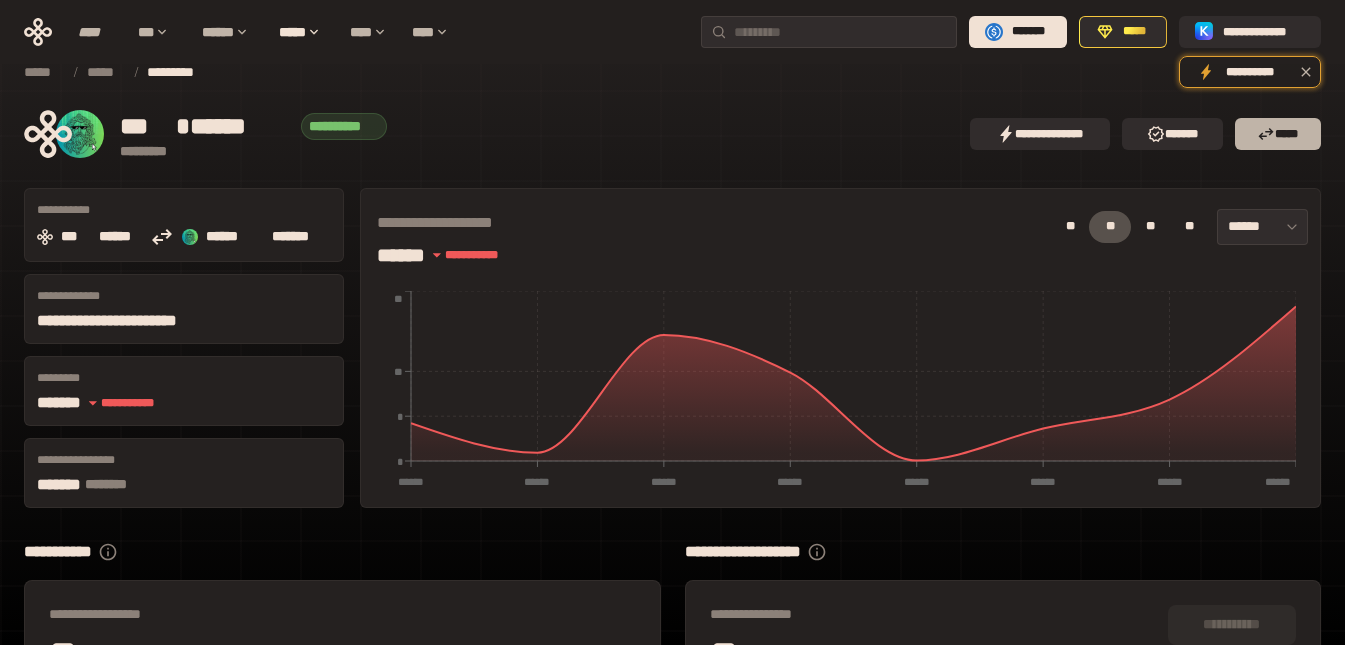 click on "*****" at bounding box center [1278, 134] 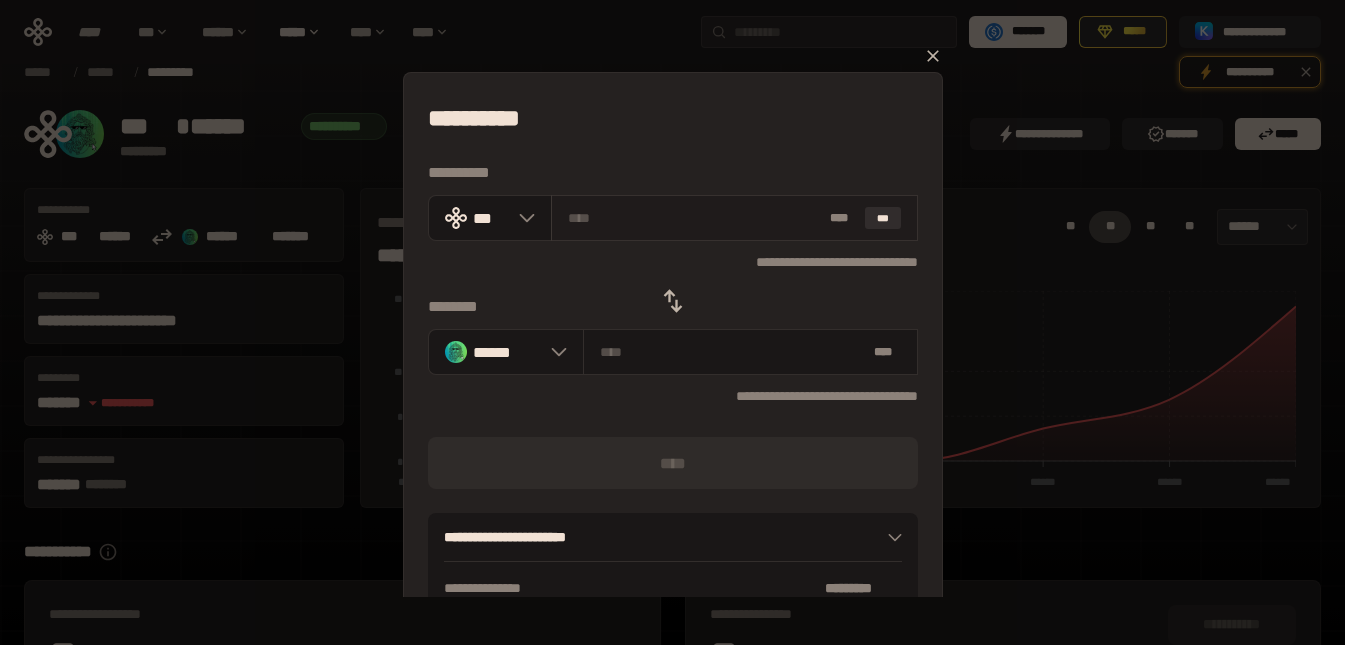 click at bounding box center (695, 218) 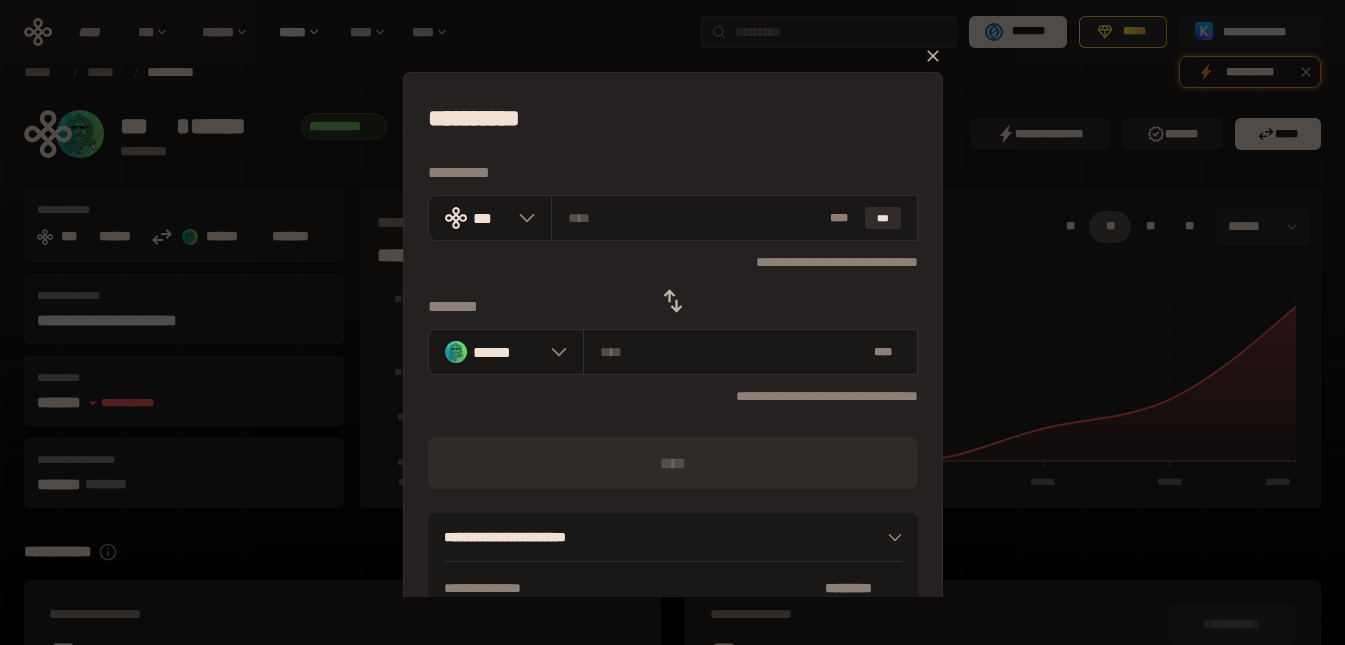 type on "*****" 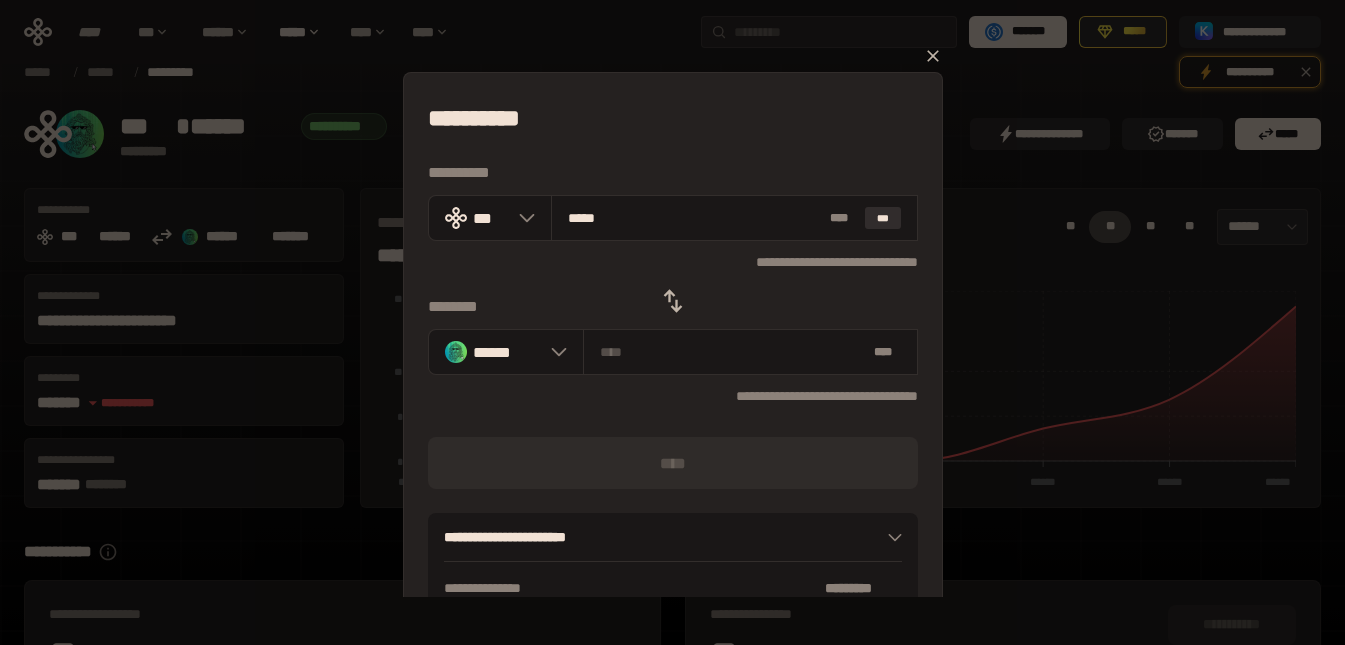 type on "**********" 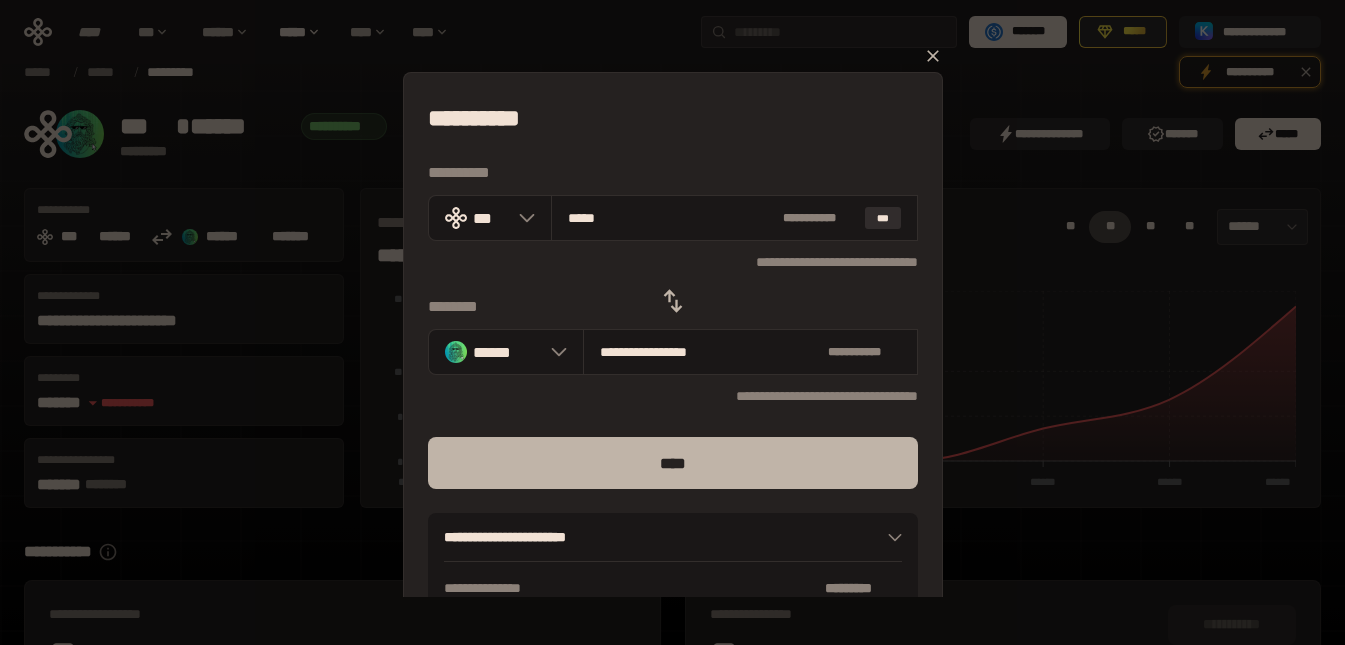 type on "*****" 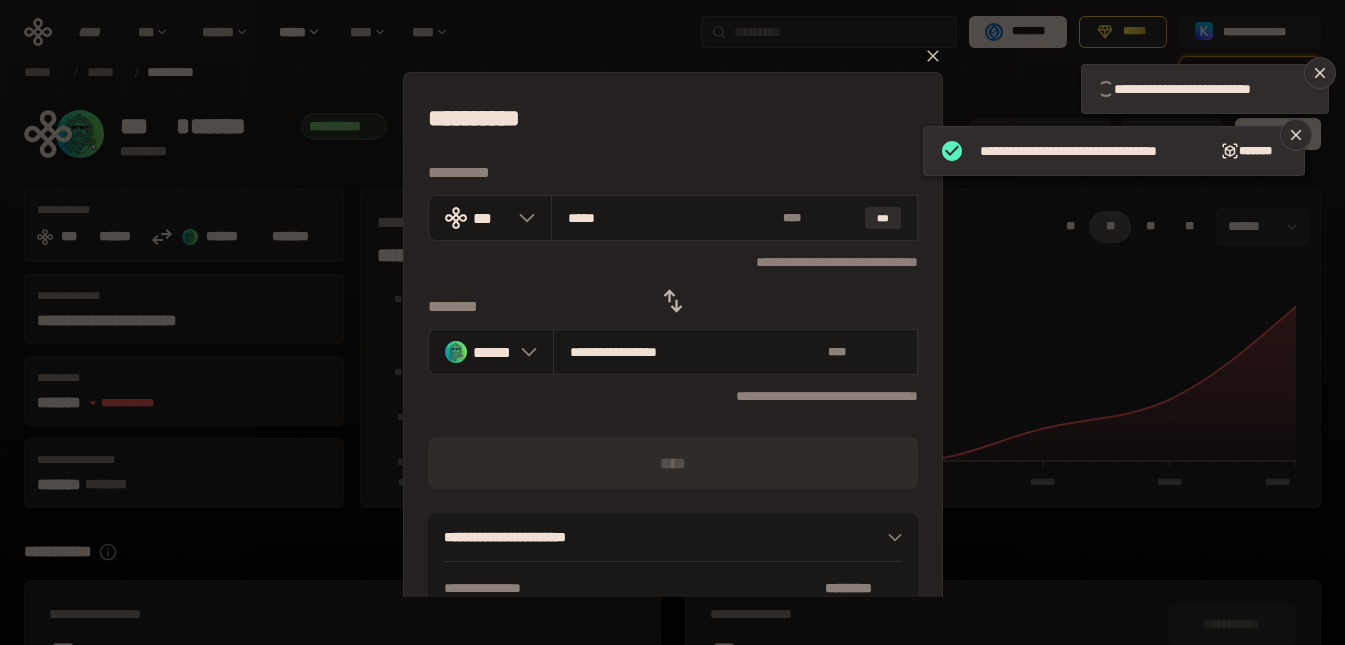 type 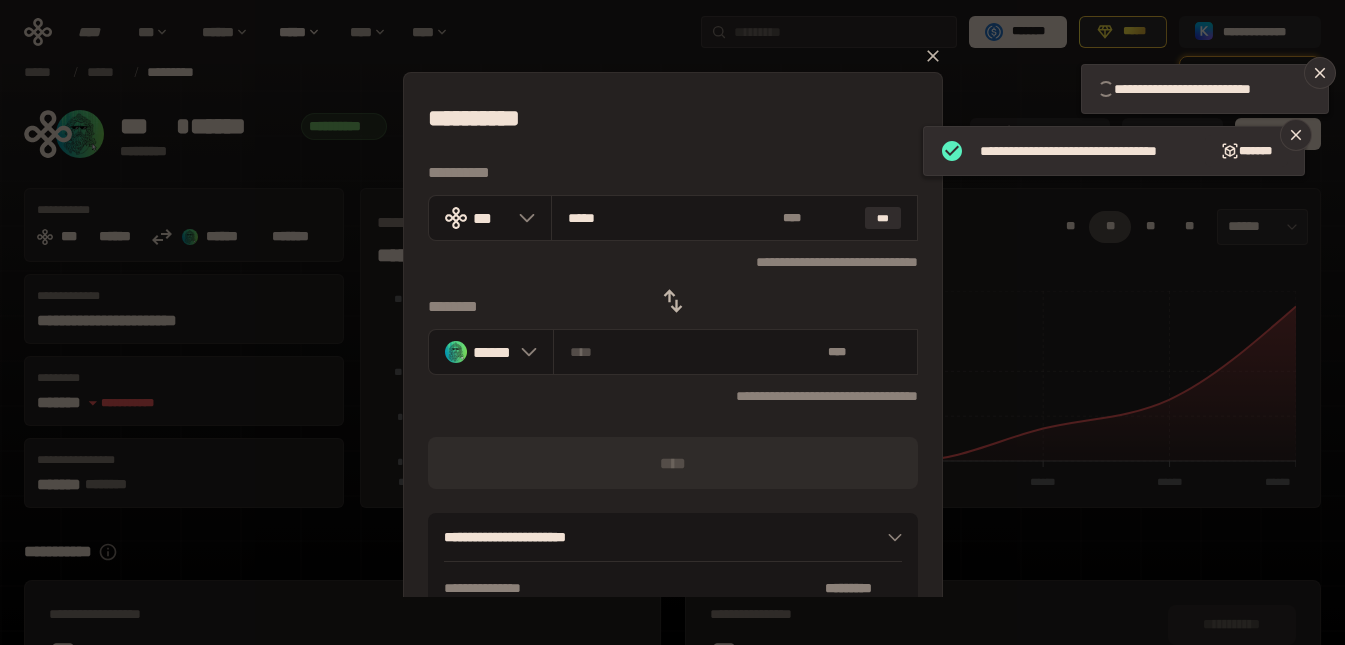 type 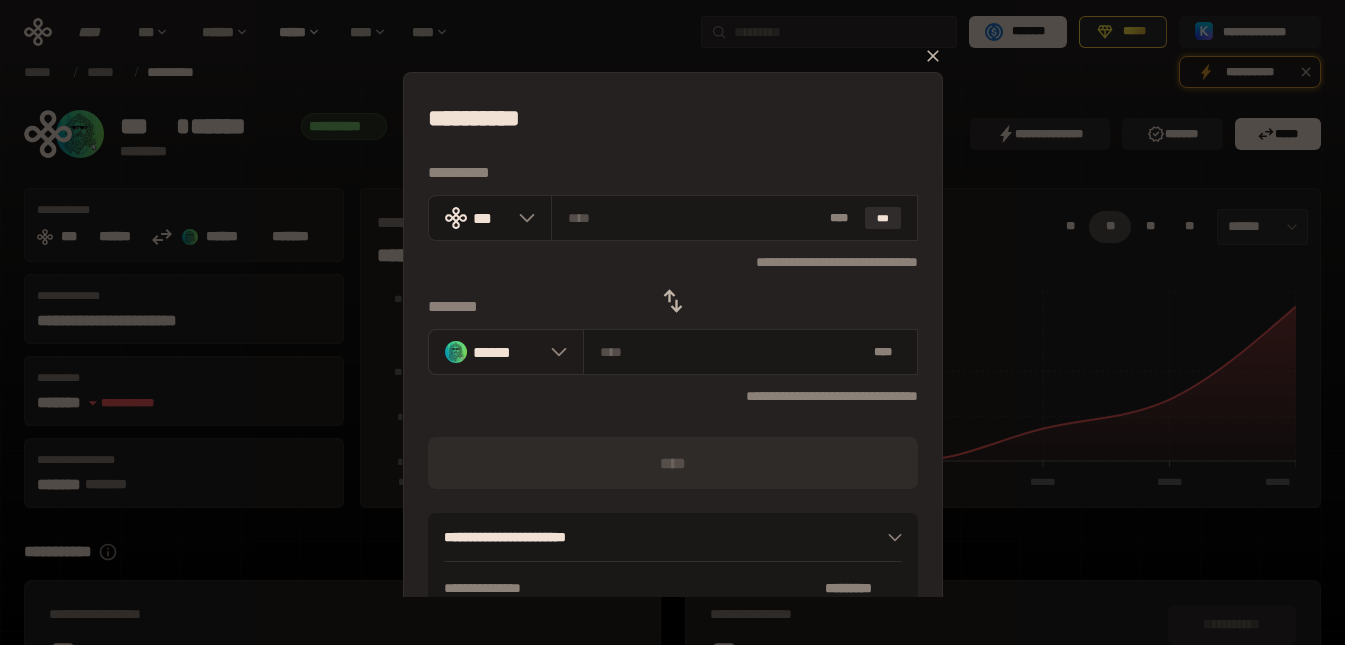 click 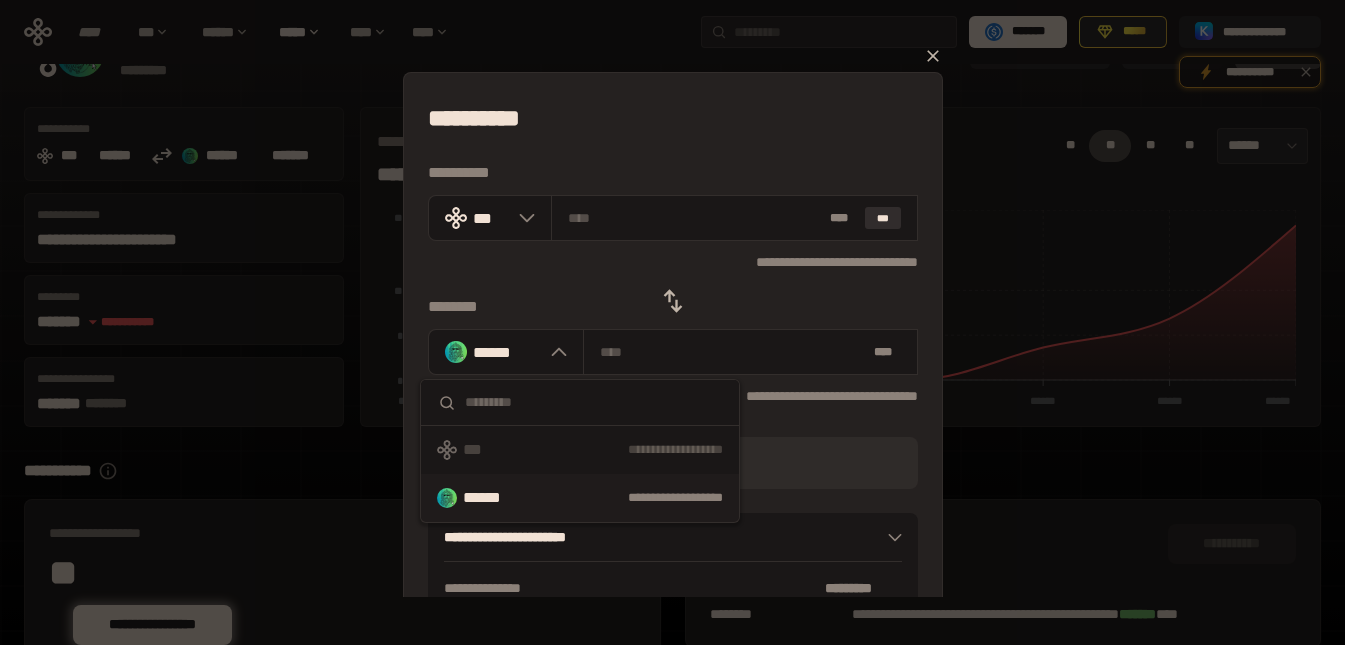 scroll, scrollTop: 176, scrollLeft: 0, axis: vertical 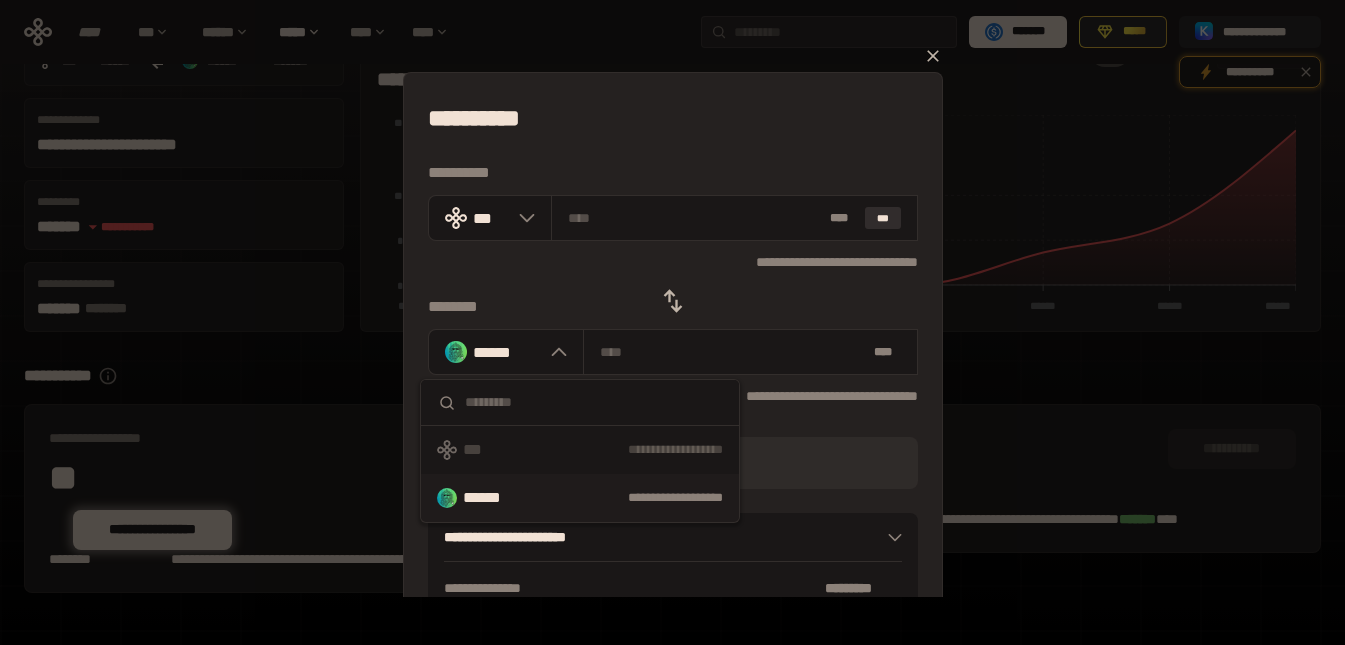 click on "**********" at bounding box center (672, 322) 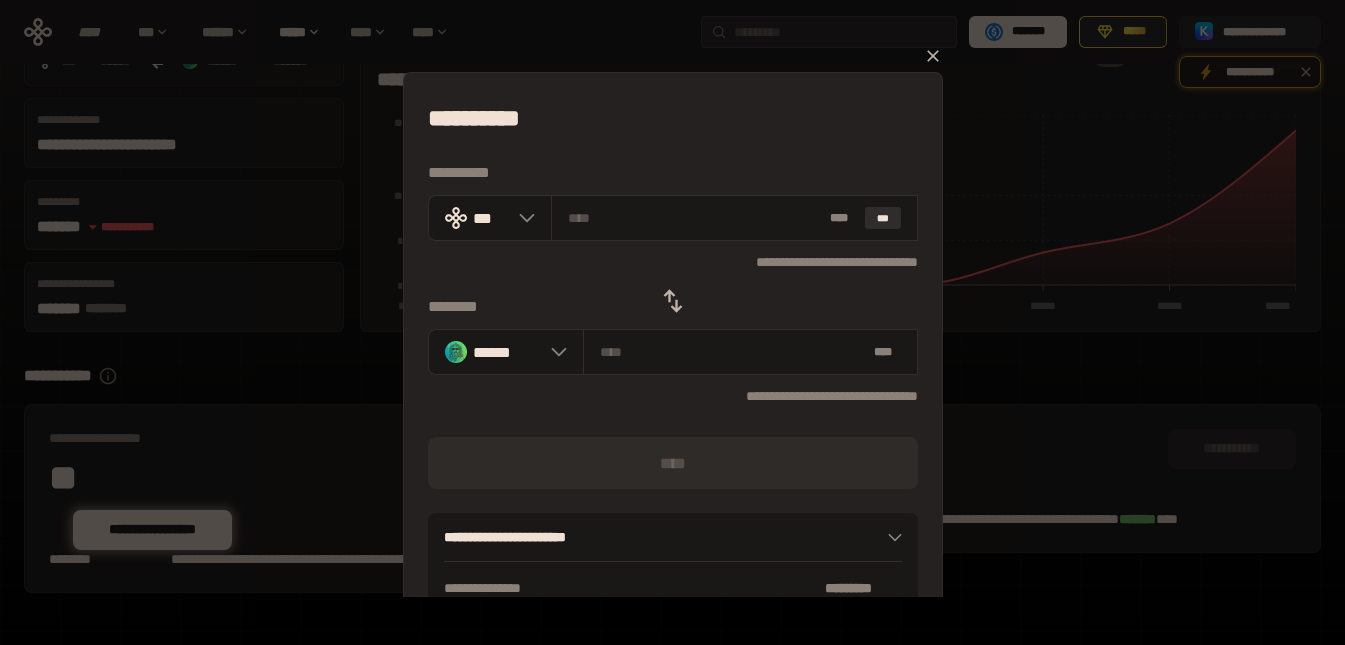 click on "**********" at bounding box center [672, 322] 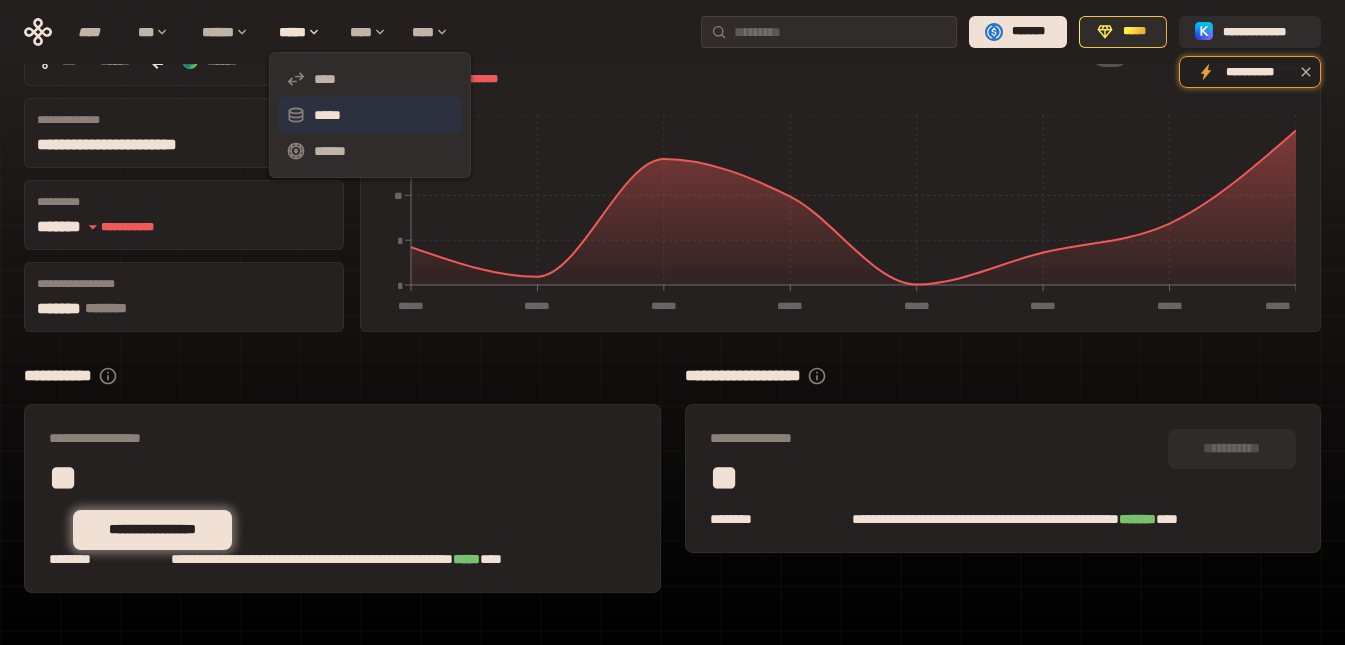 click on "*****" at bounding box center [370, 115] 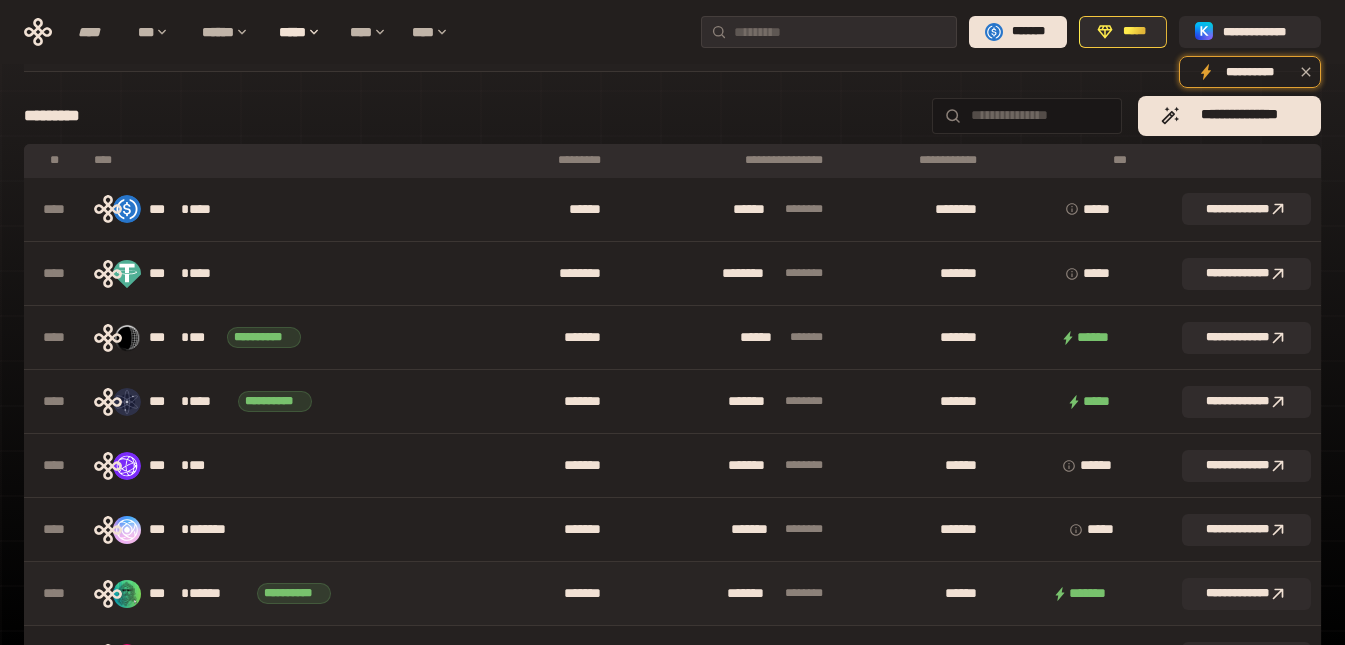 scroll, scrollTop: 276, scrollLeft: 0, axis: vertical 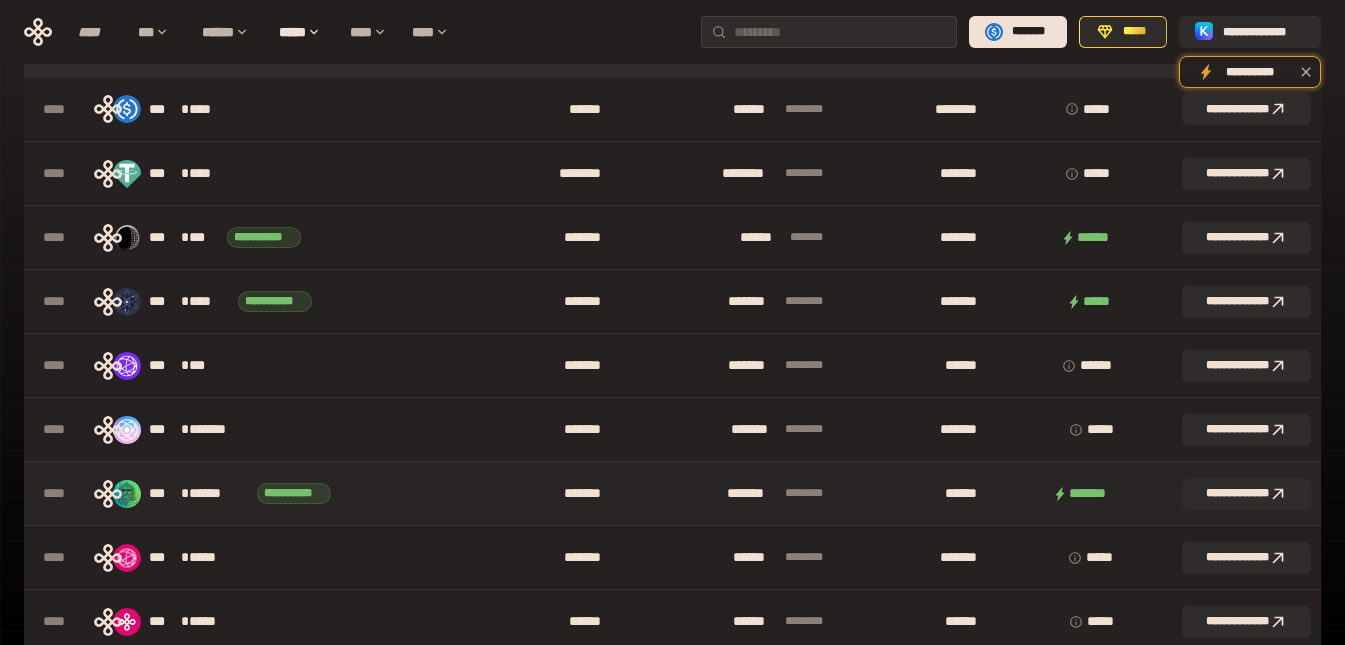 click on "******" at bounding box center [219, 494] 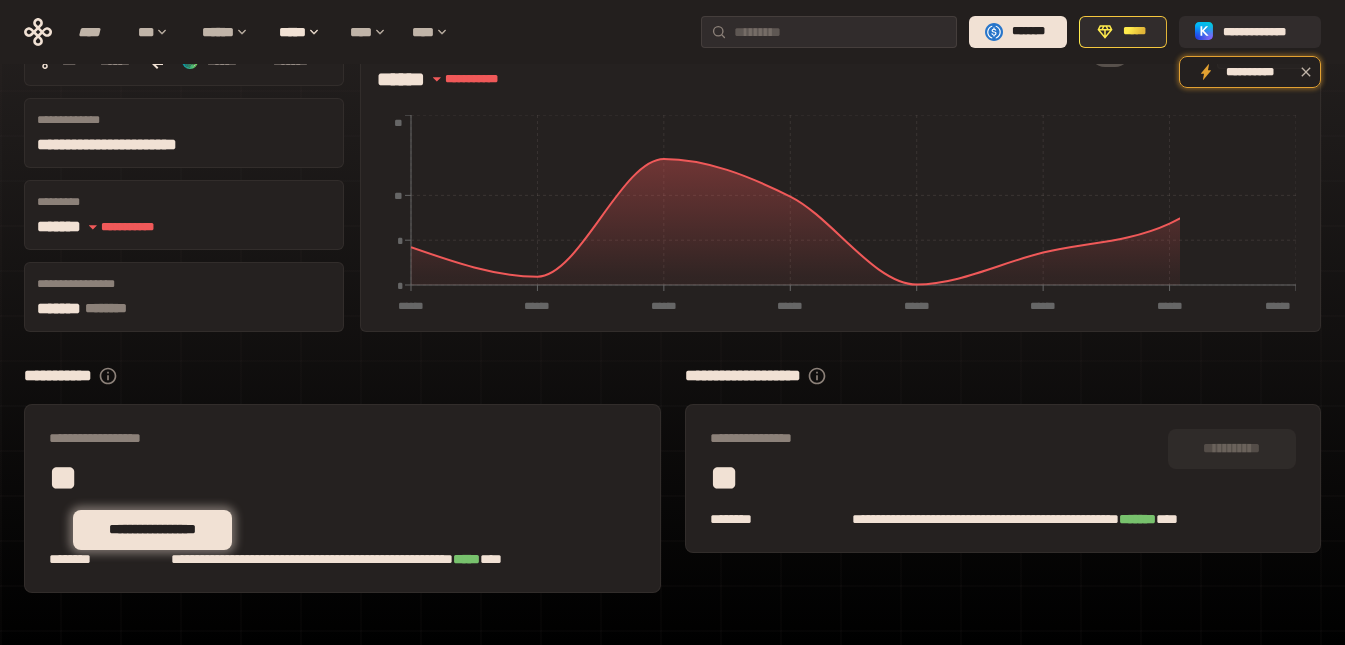 scroll, scrollTop: 0, scrollLeft: 0, axis: both 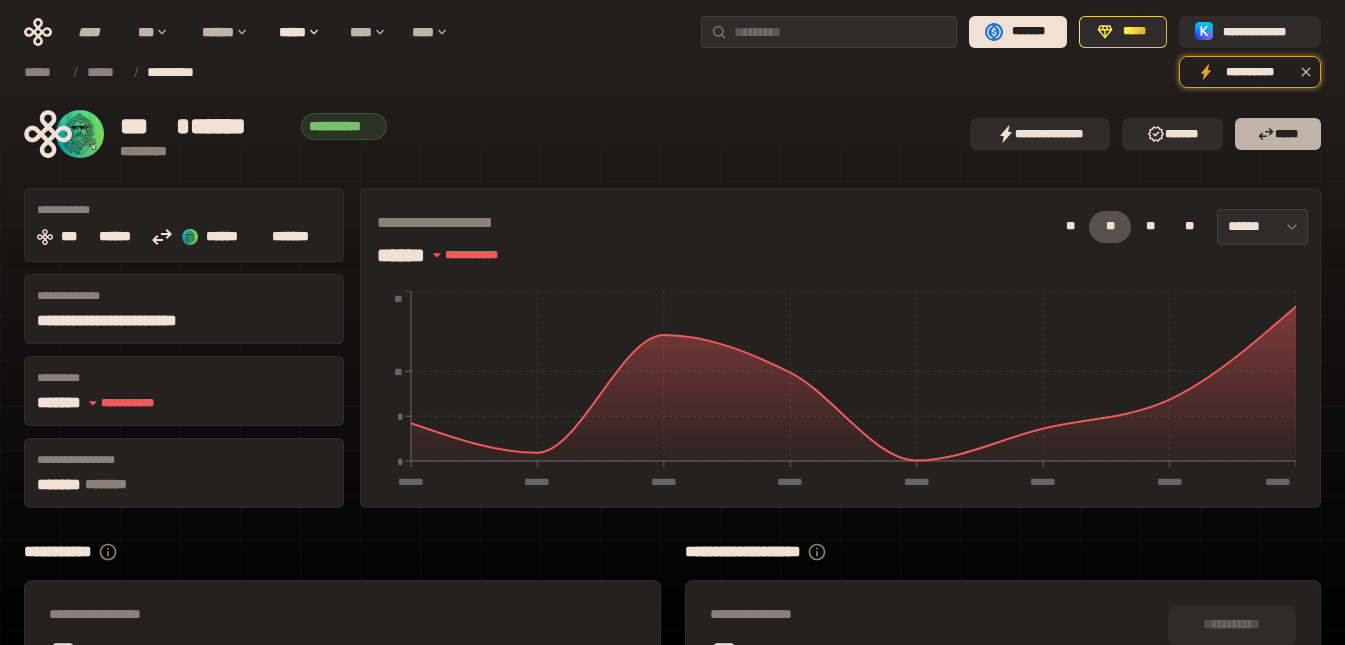 click on "*****" at bounding box center (1278, 134) 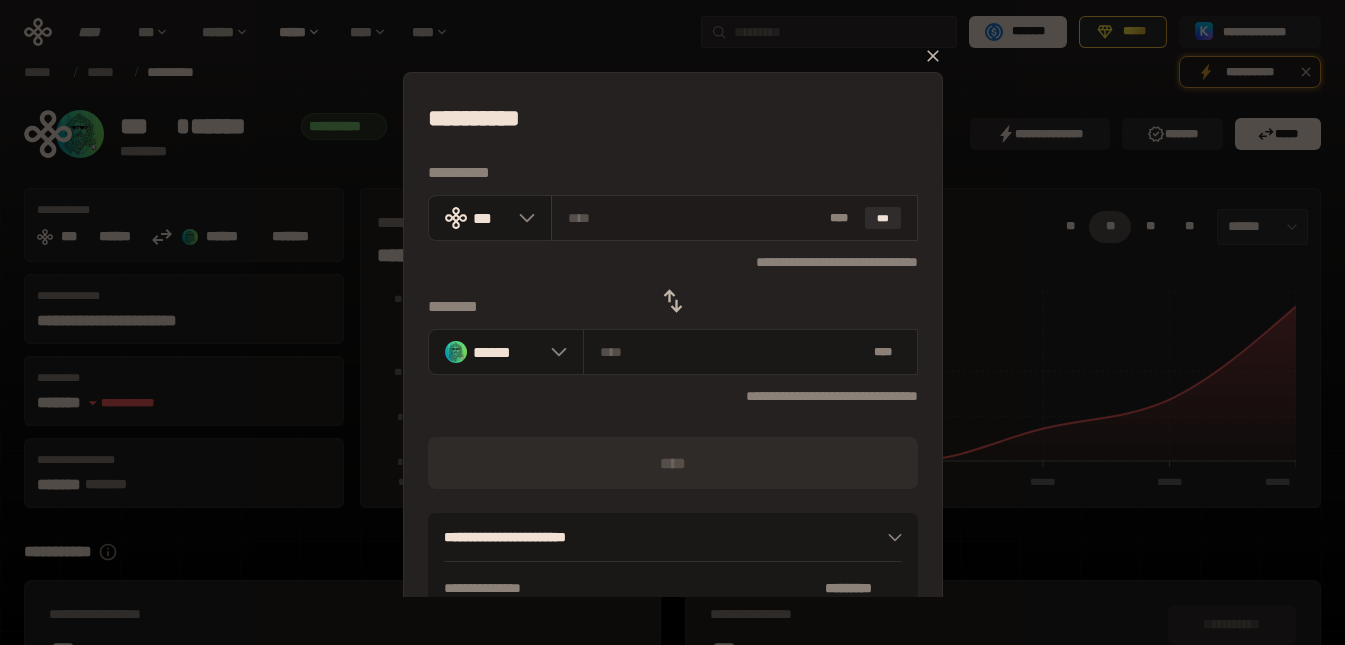 paste on "*****" 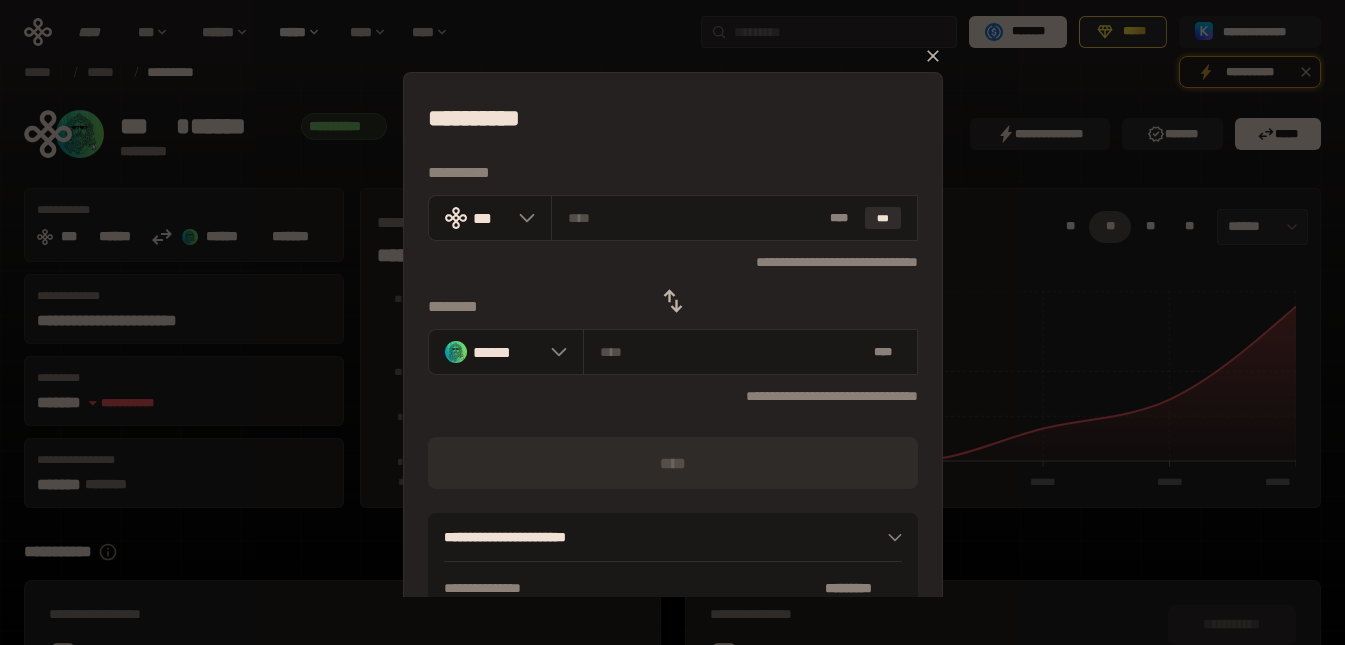 type on "*****" 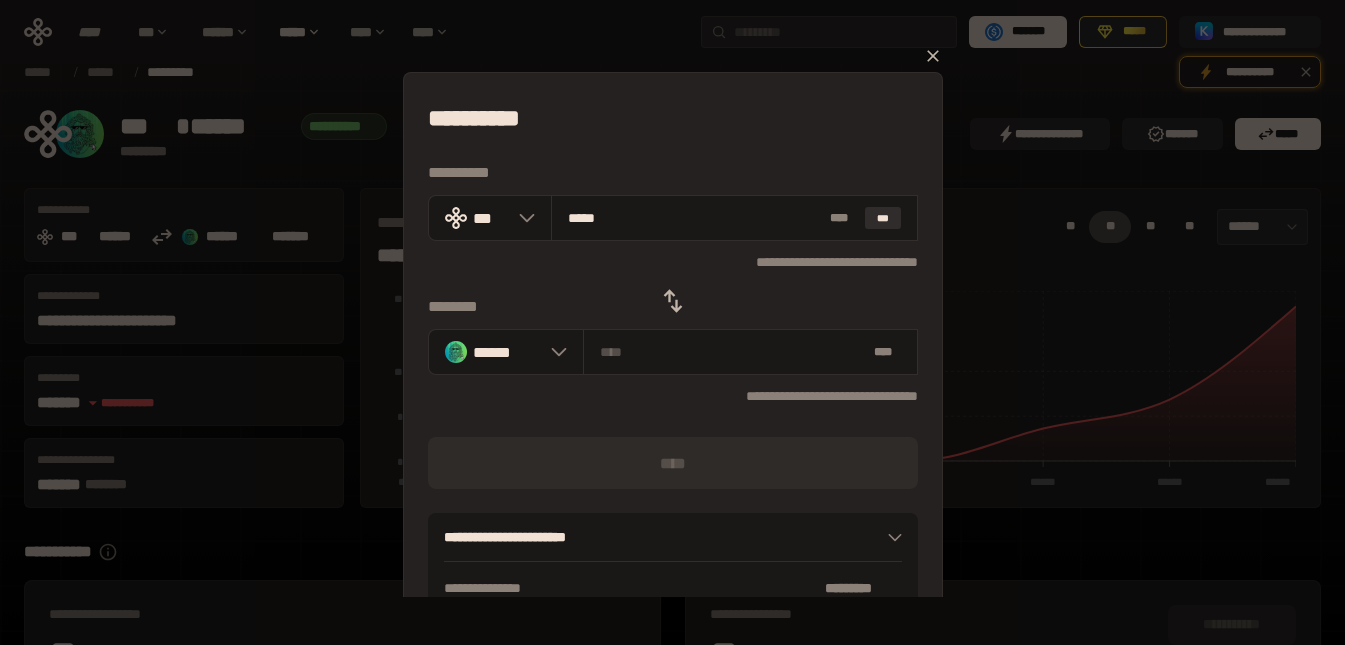 type on "**********" 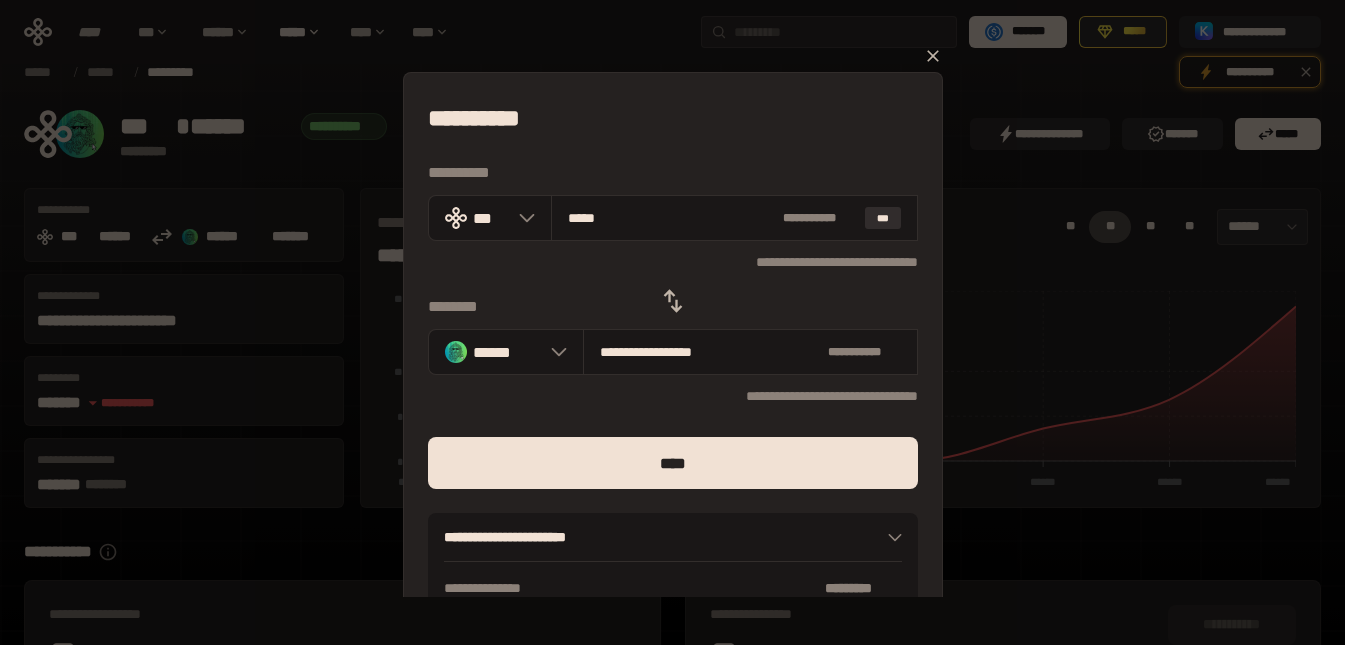 type on "******" 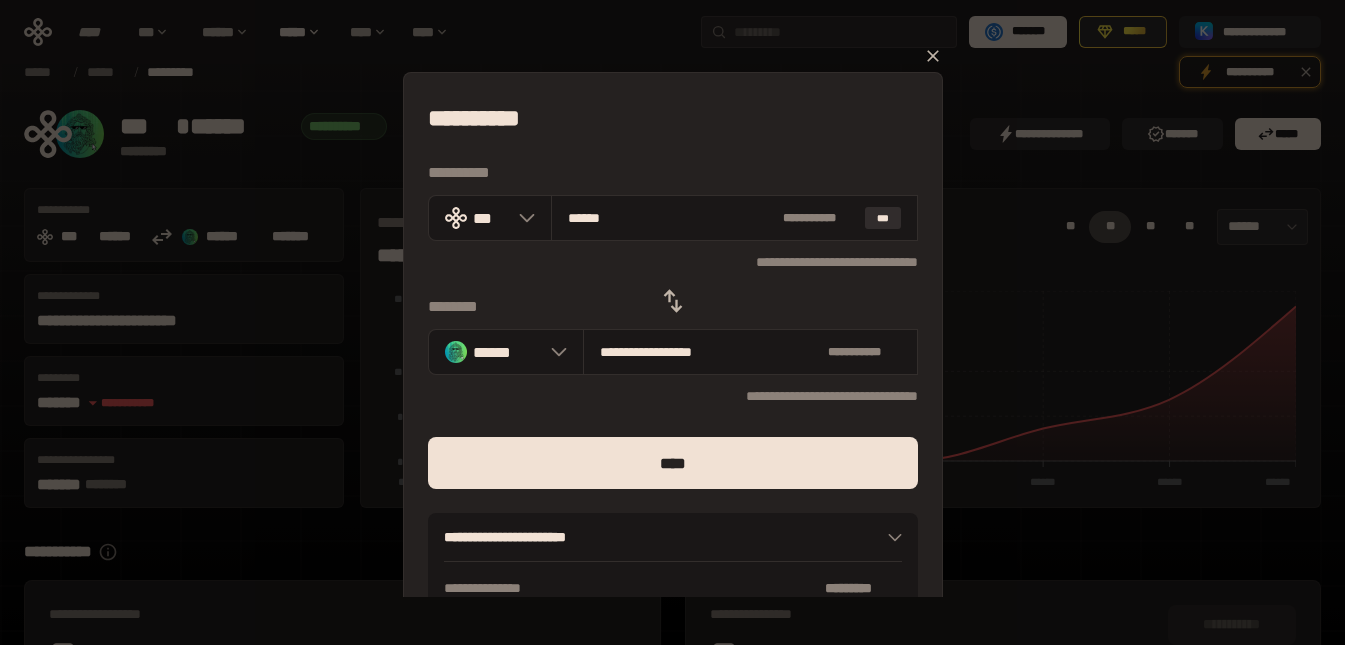 type on "**********" 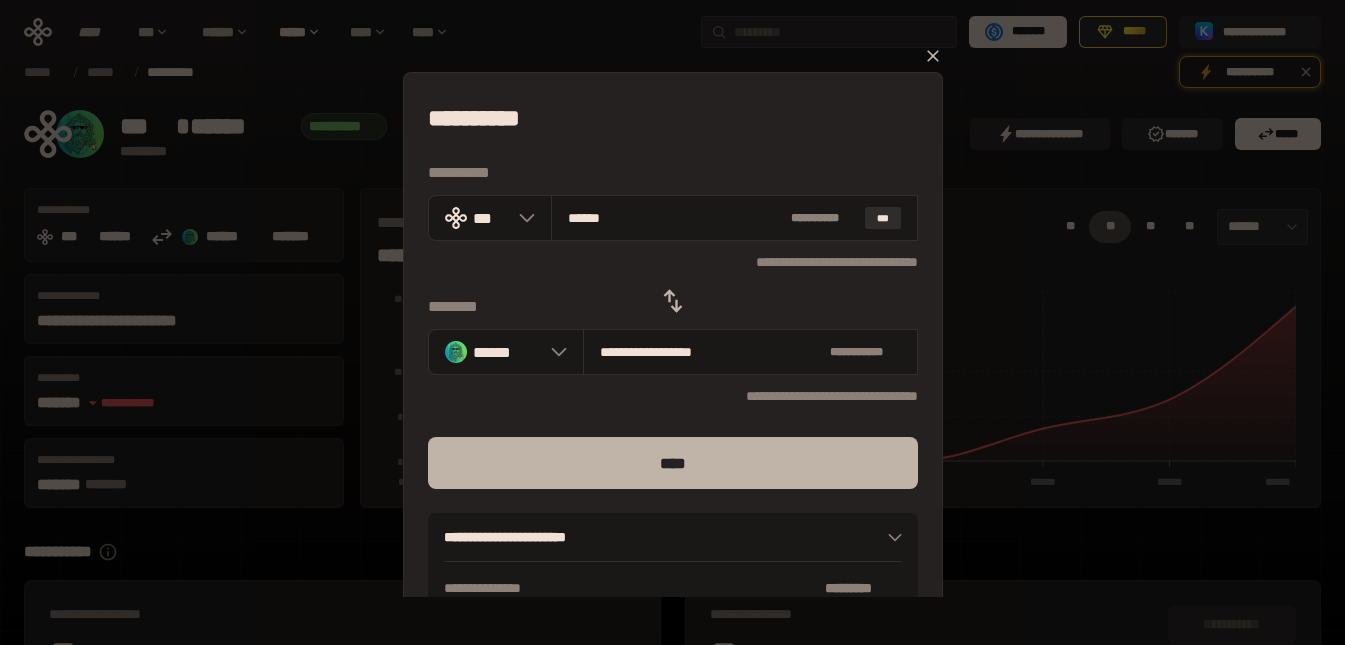type on "******" 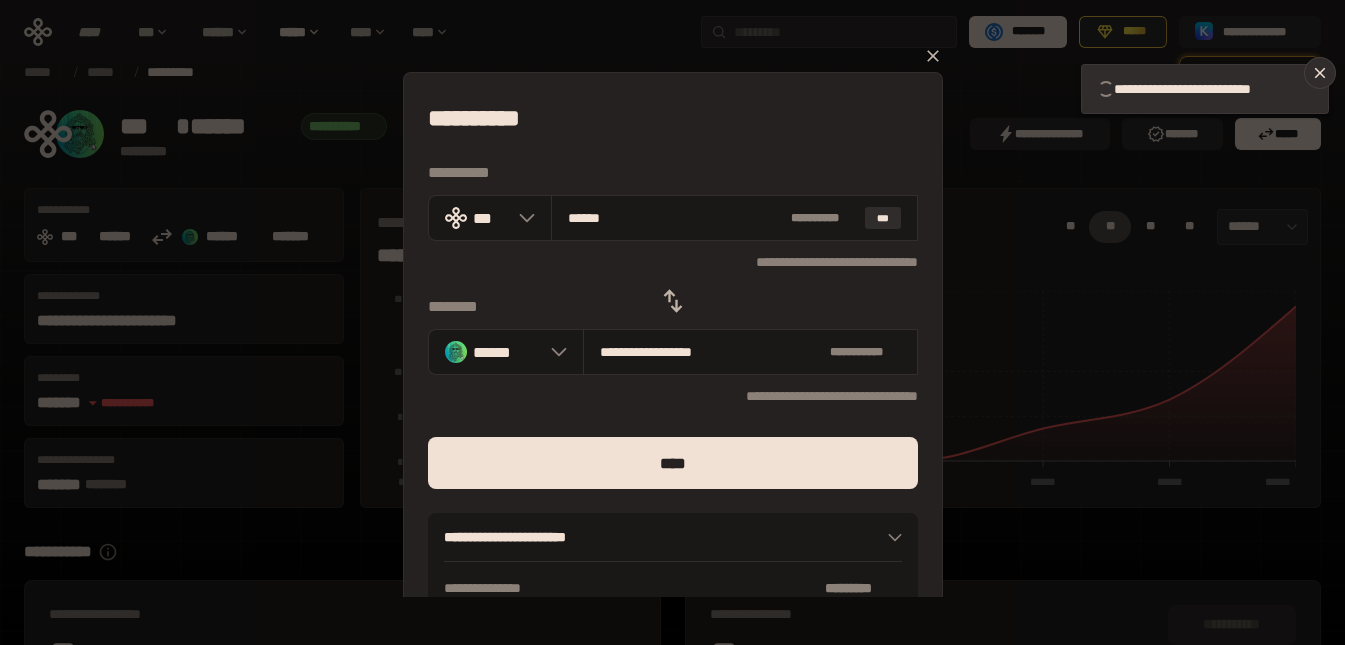 type 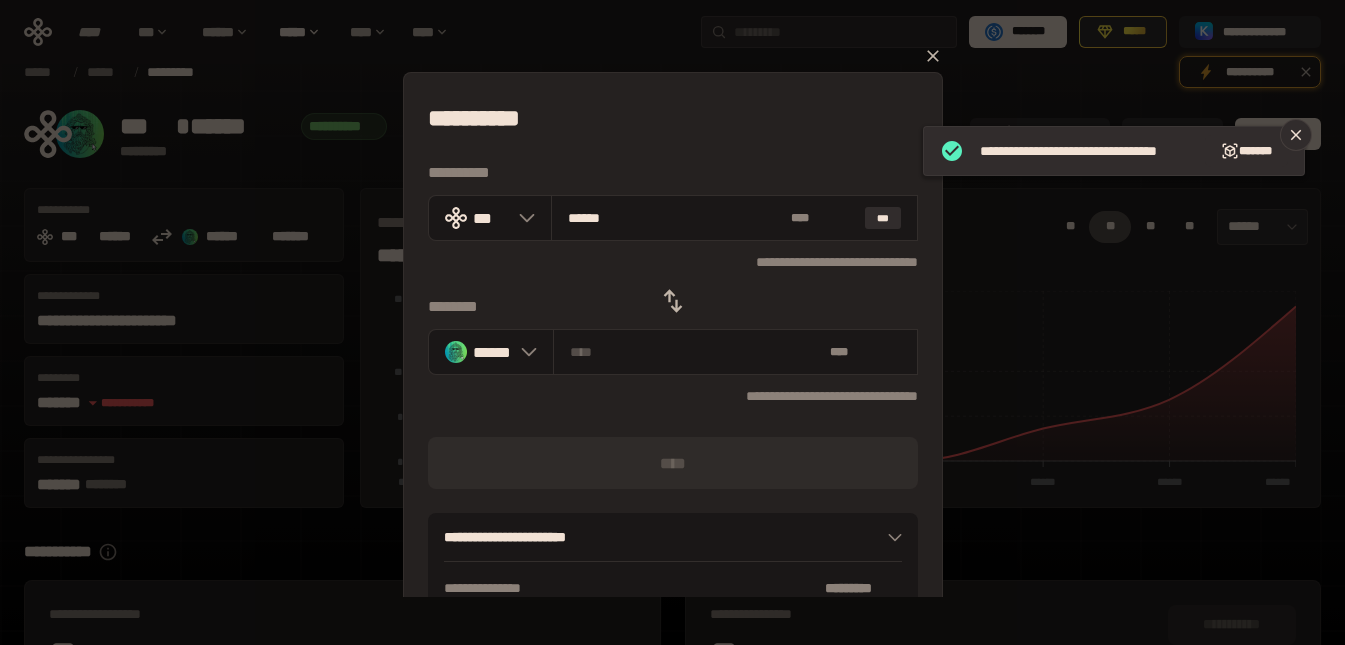 type 